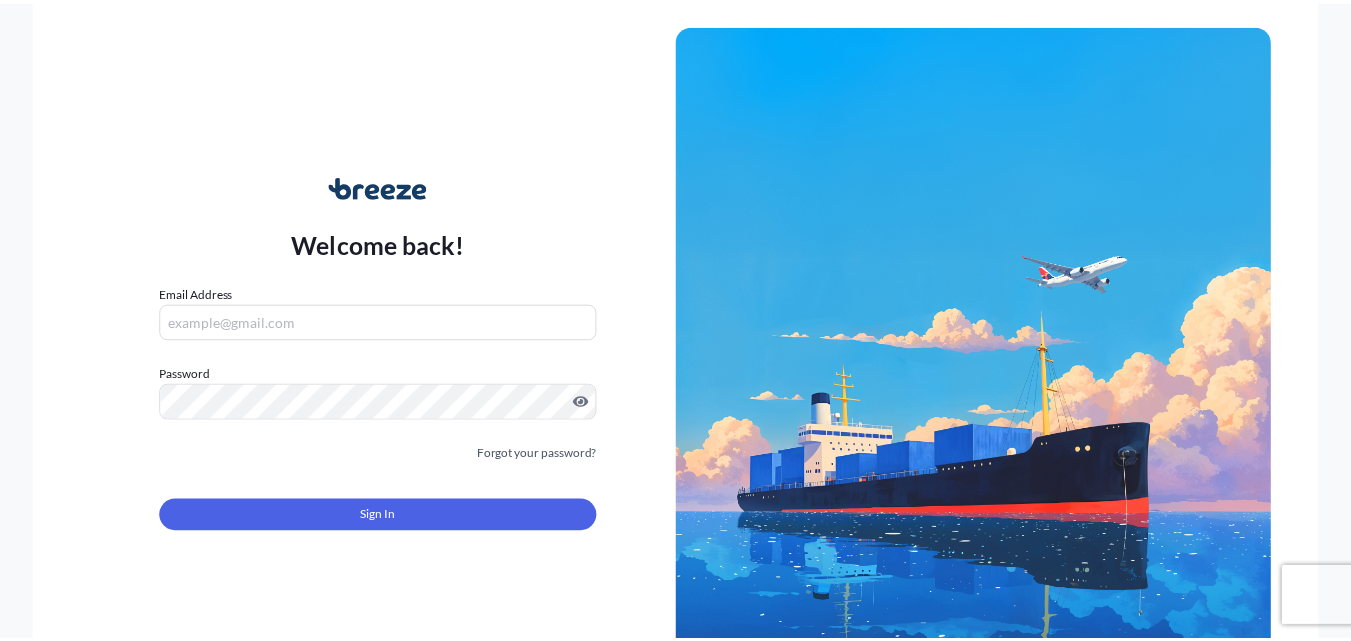 scroll, scrollTop: 0, scrollLeft: 0, axis: both 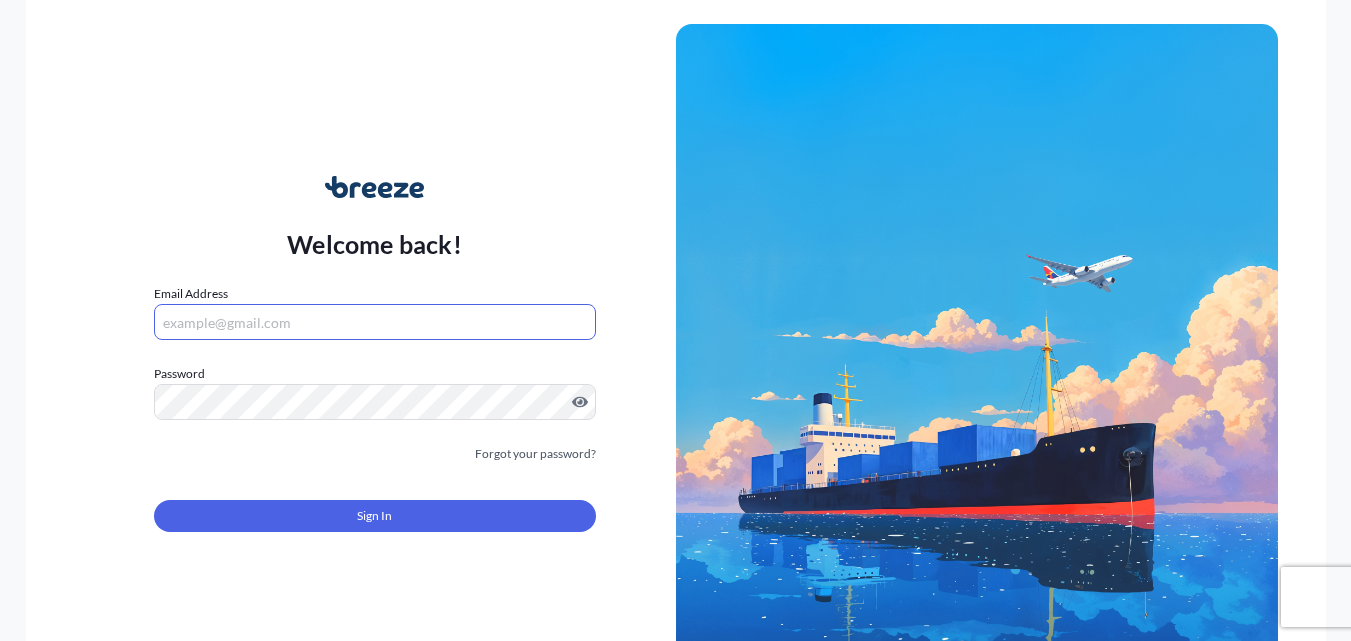 click on "Email Address" at bounding box center (375, 322) 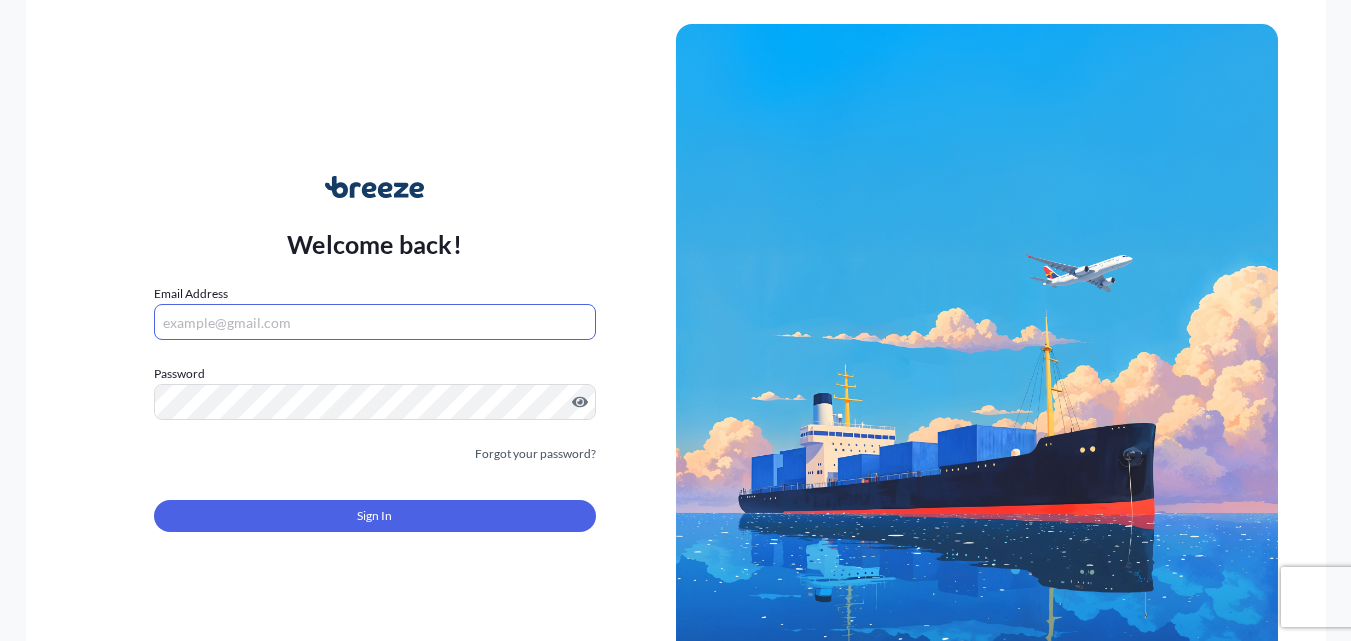 click on "Welcome back! Email Address Password Must include: Upper & lower case letters Symbols (!@#$) A number At least 8 characters Forgot your password? Sign In" at bounding box center [375, 366] 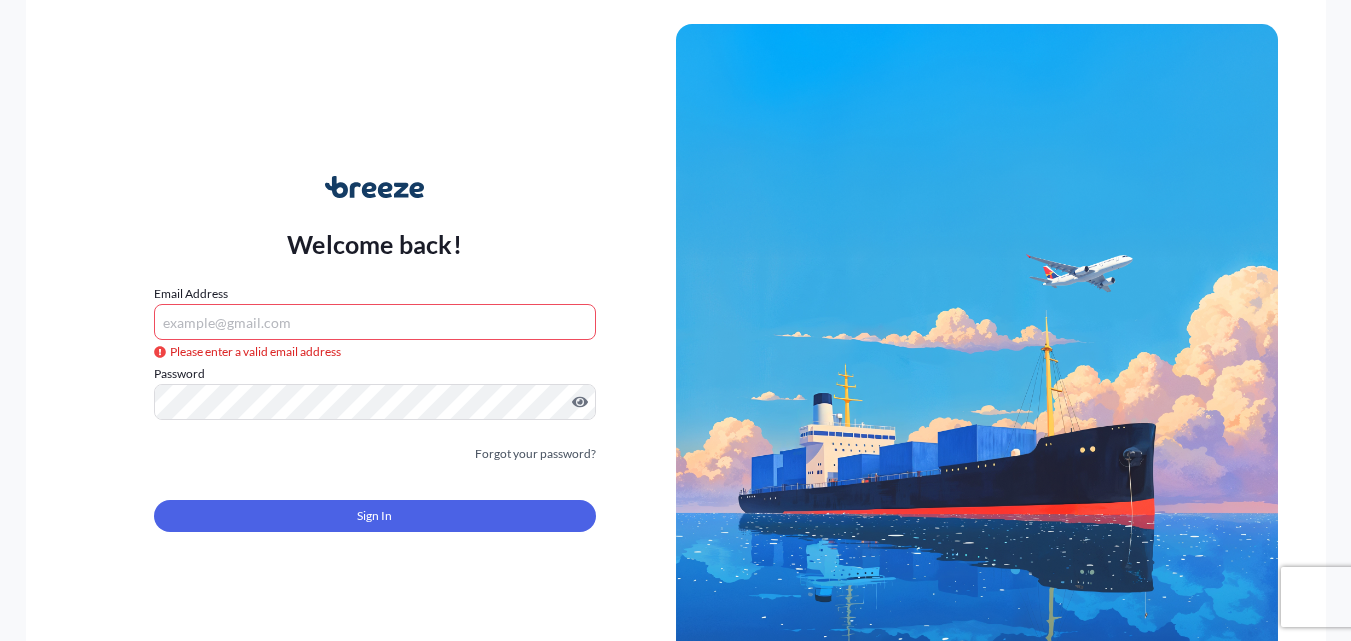 click on "Email Address" at bounding box center (375, 322) 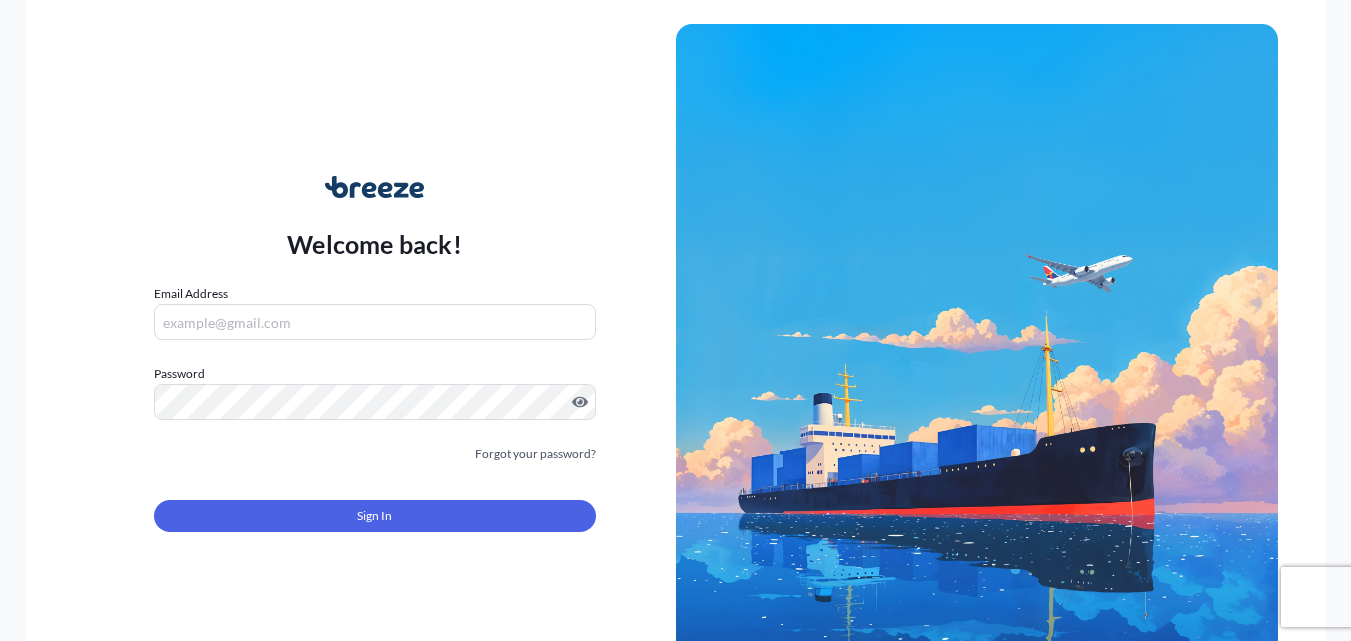 scroll, scrollTop: 0, scrollLeft: 0, axis: both 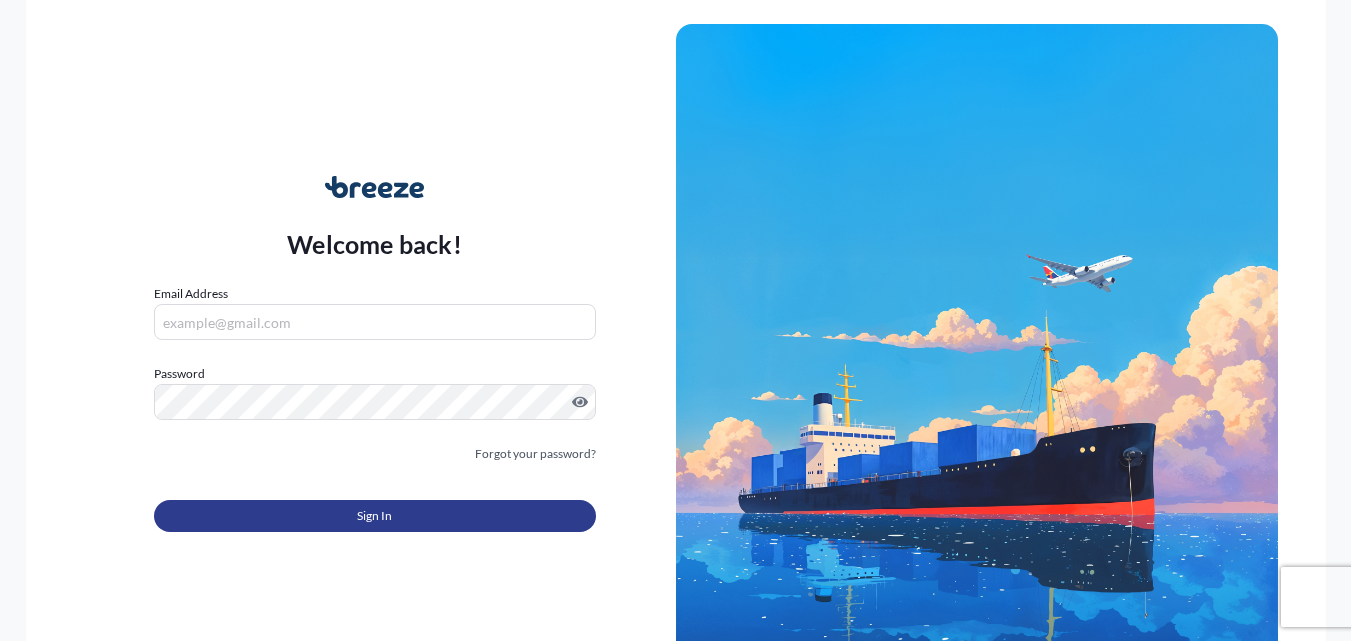 type on "[PERSON_NAME][EMAIL_ADDRESS][PERSON_NAME][DOMAIN_NAME]" 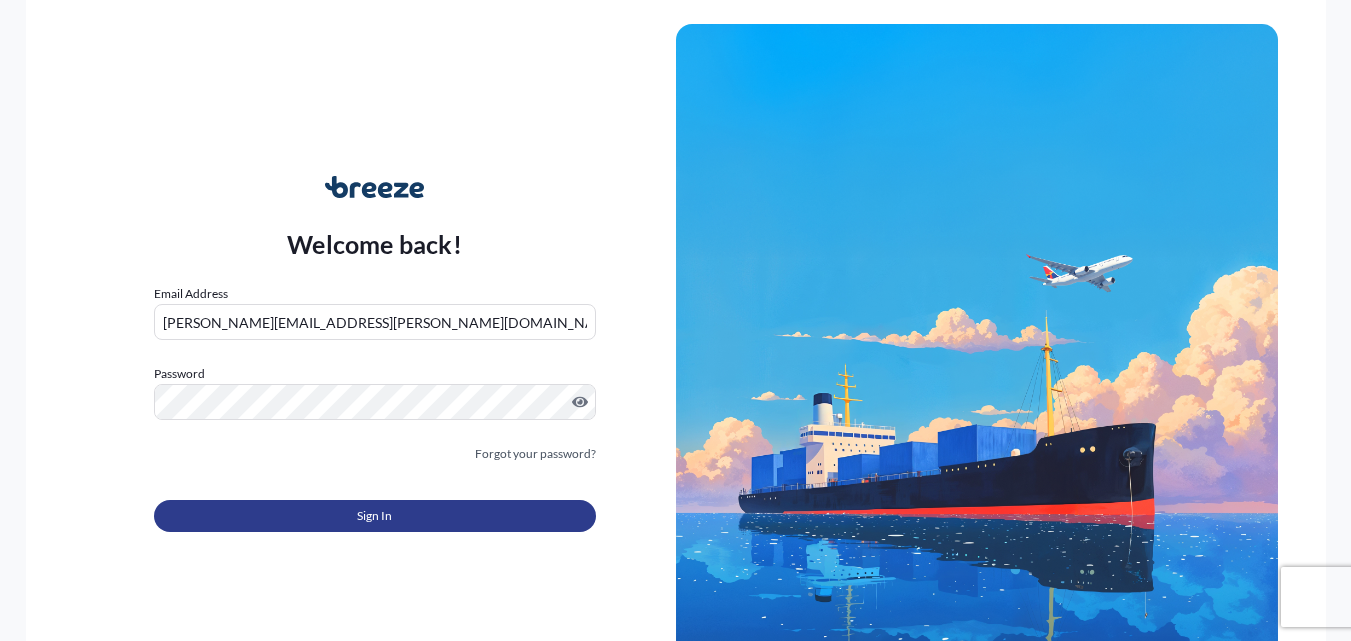 click on "Sign In" at bounding box center (374, 516) 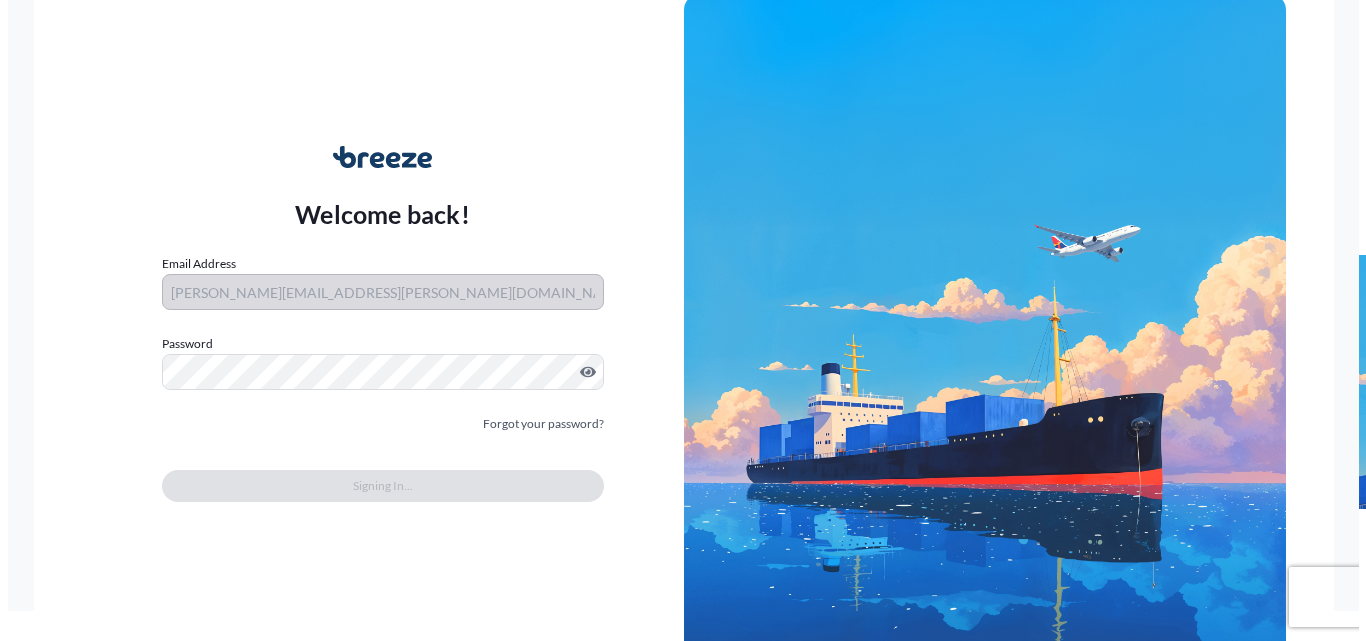 scroll, scrollTop: 0, scrollLeft: 0, axis: both 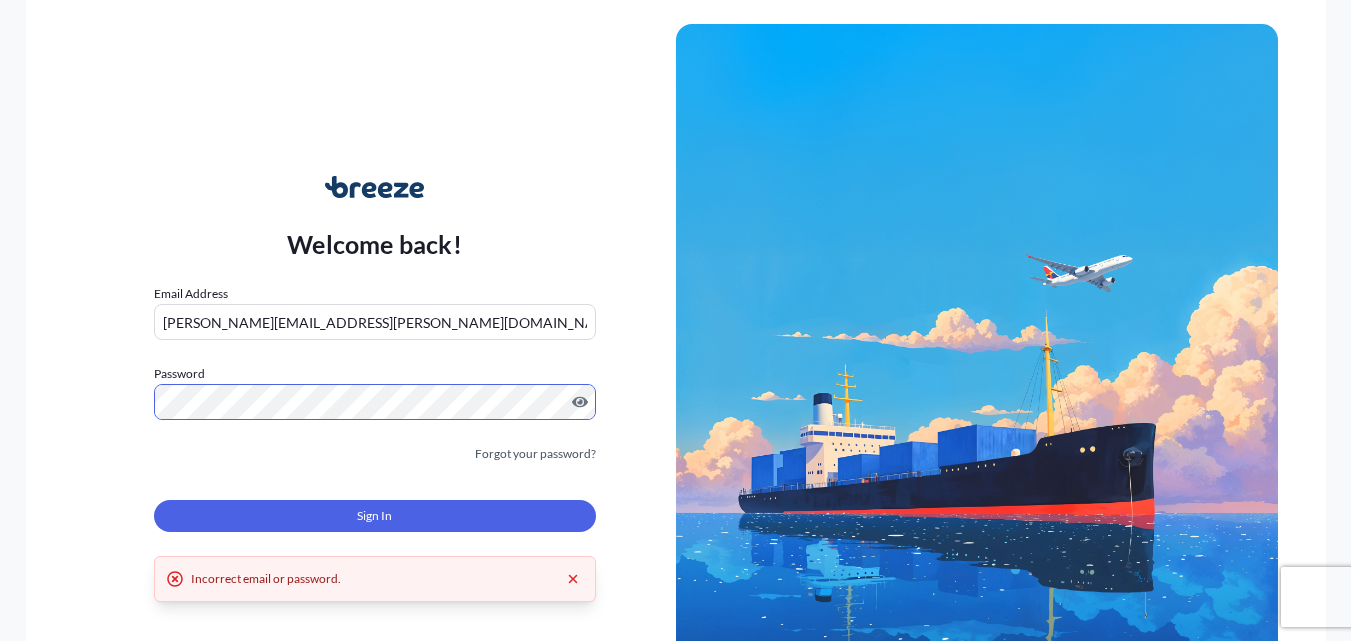 click on "Welcome back! Email Address [PERSON_NAME][EMAIL_ADDRESS][PERSON_NAME][DOMAIN_NAME] Password Must include: Upper & lower case letters Symbols (!@#$) A number At least 8 characters Forgot your password? Sign In Incorrect email or password. ©  2025  Breeze. All rights reserved." at bounding box center (676, 320) 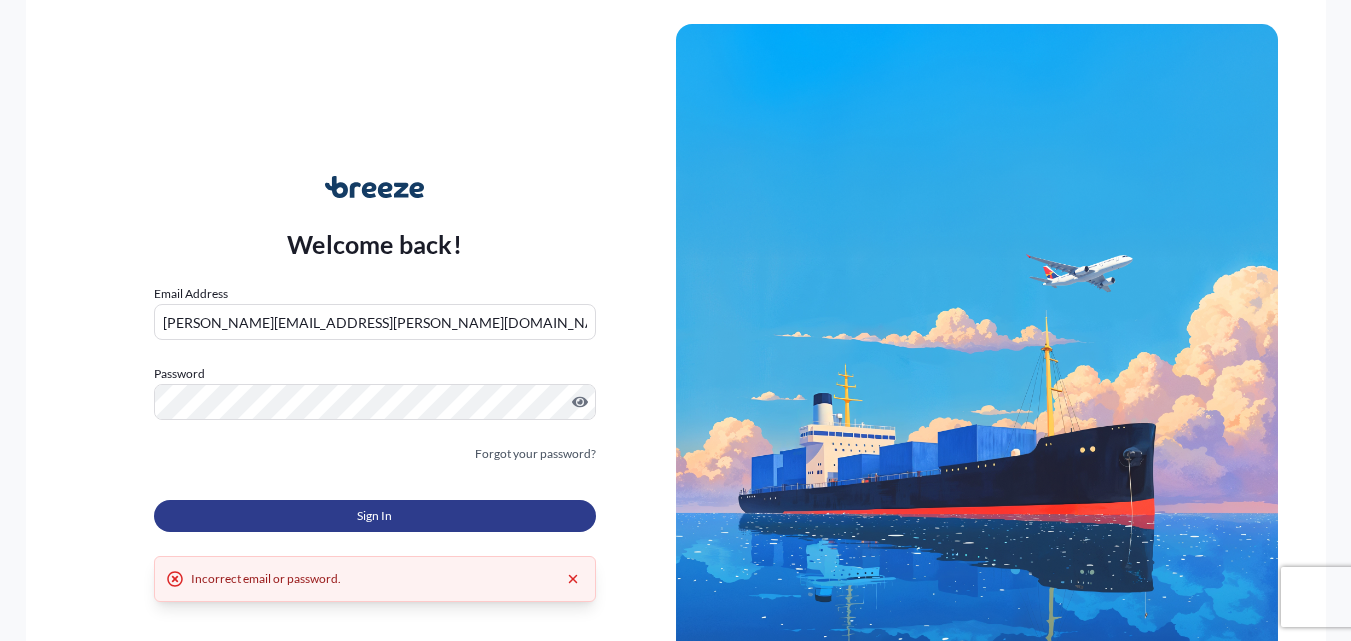 click on "Sign In" at bounding box center [375, 516] 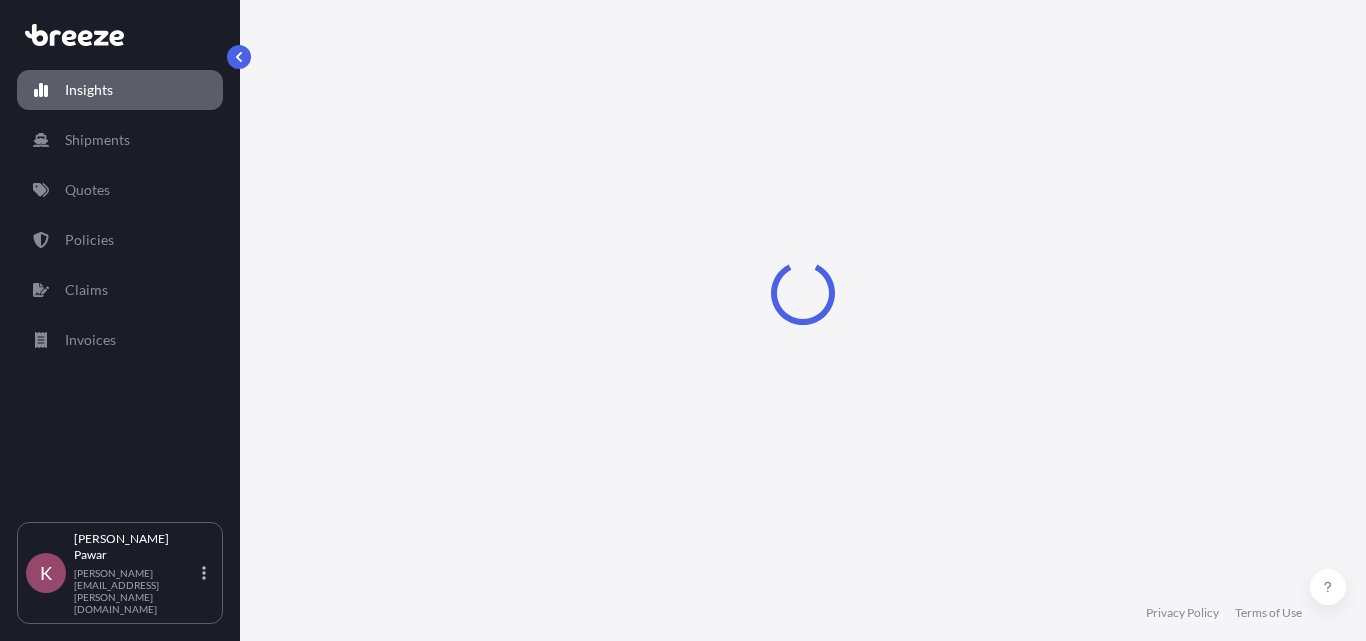 select on "2025" 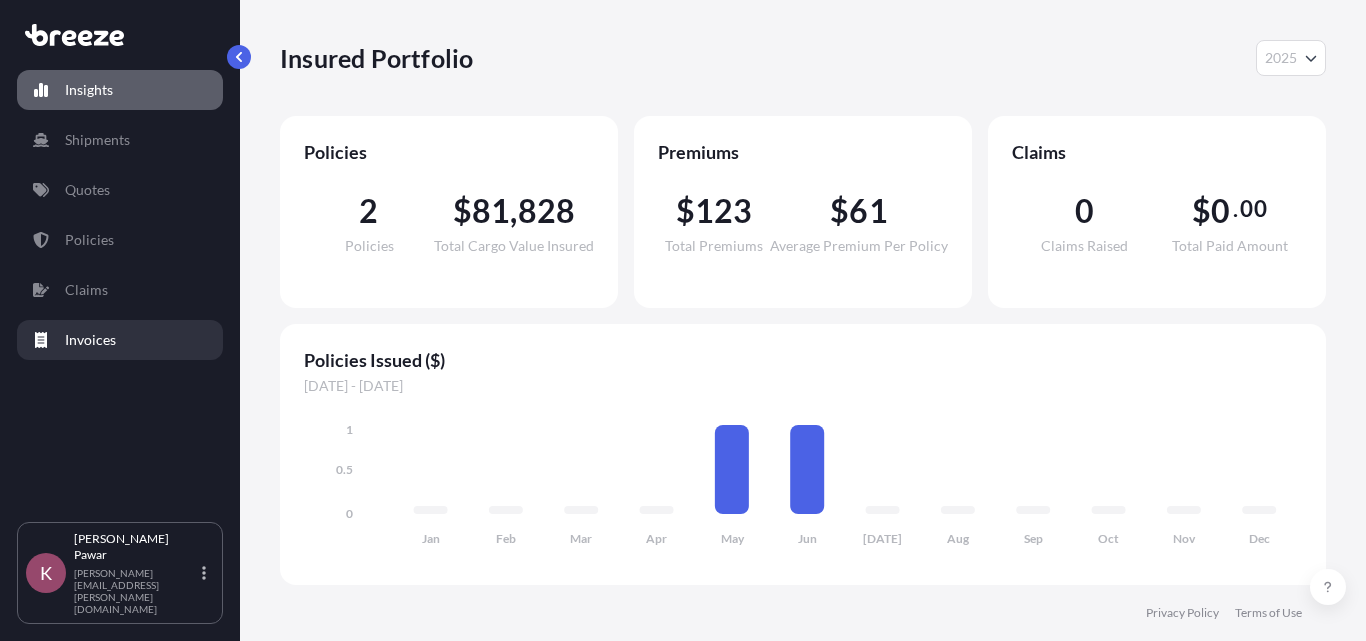 click on "Invoices" at bounding box center (120, 340) 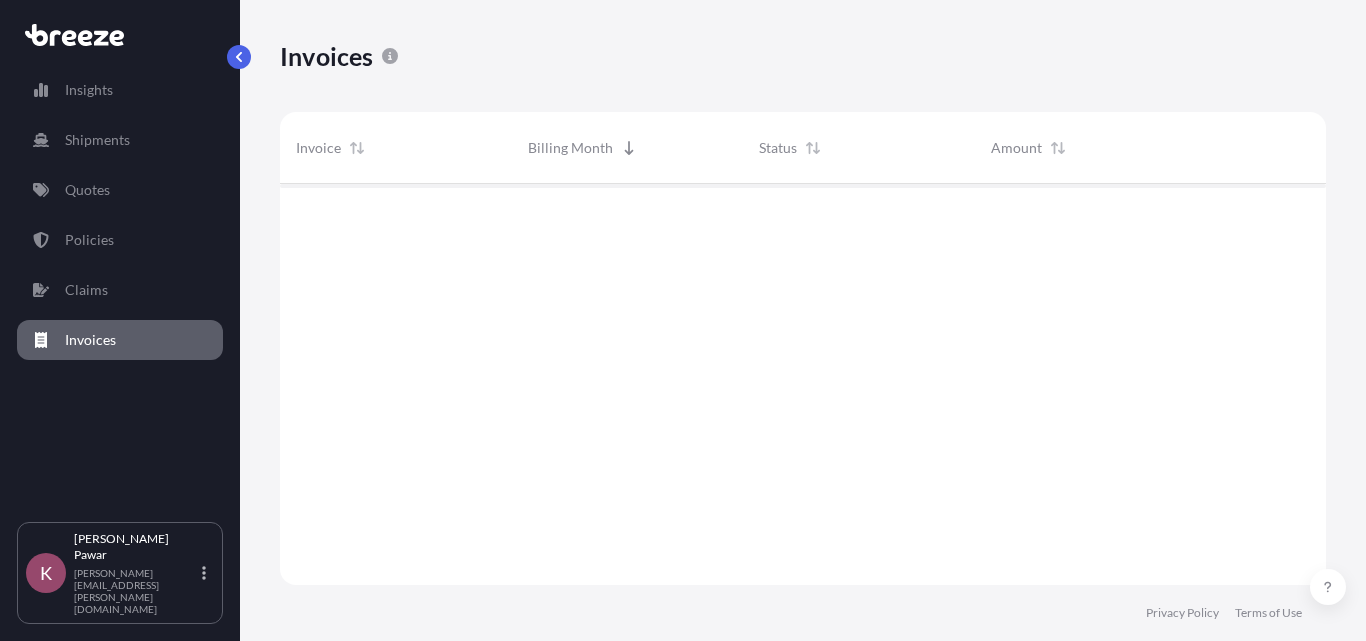 scroll, scrollTop: 16, scrollLeft: 16, axis: both 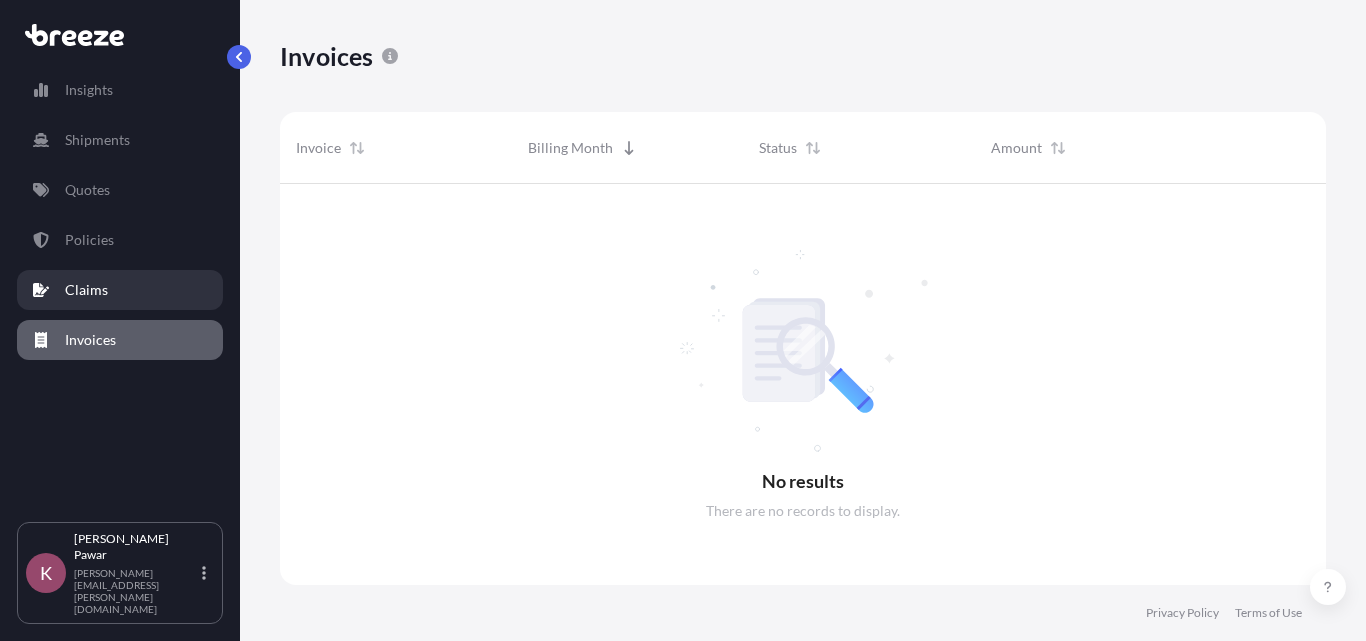 click on "Claims" at bounding box center [120, 290] 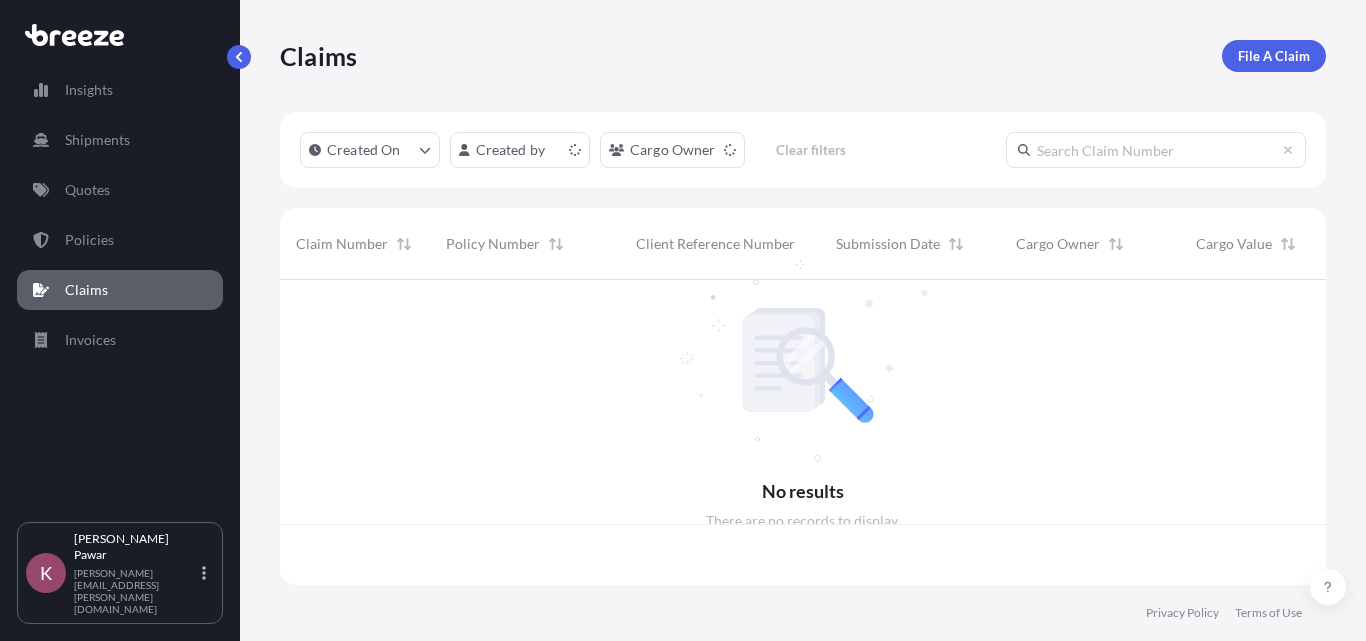 scroll, scrollTop: 16, scrollLeft: 16, axis: both 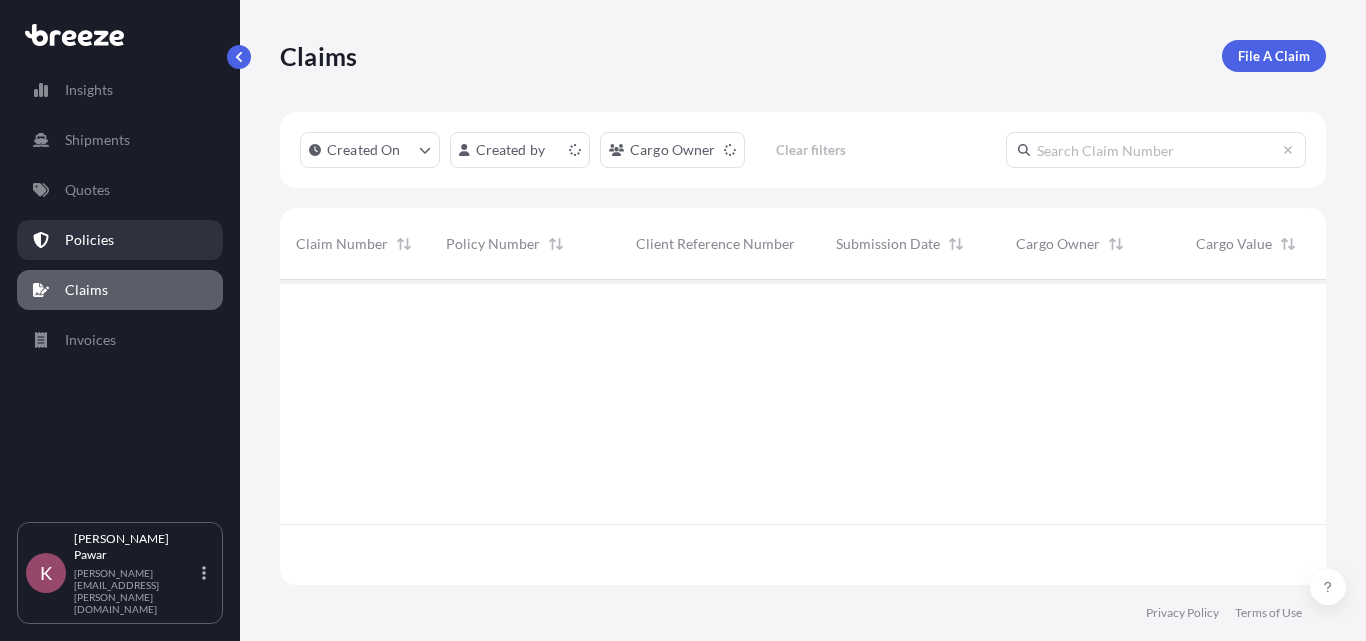 click on "Policies" at bounding box center (89, 240) 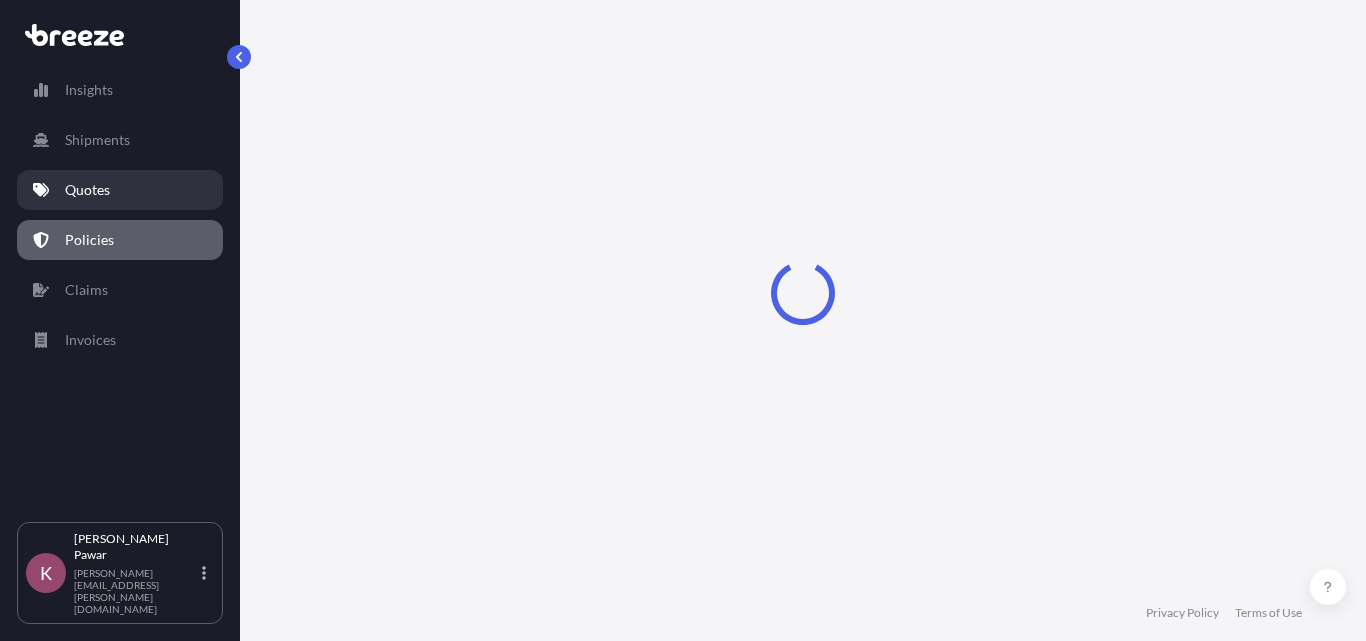 click on "Quotes" at bounding box center [120, 190] 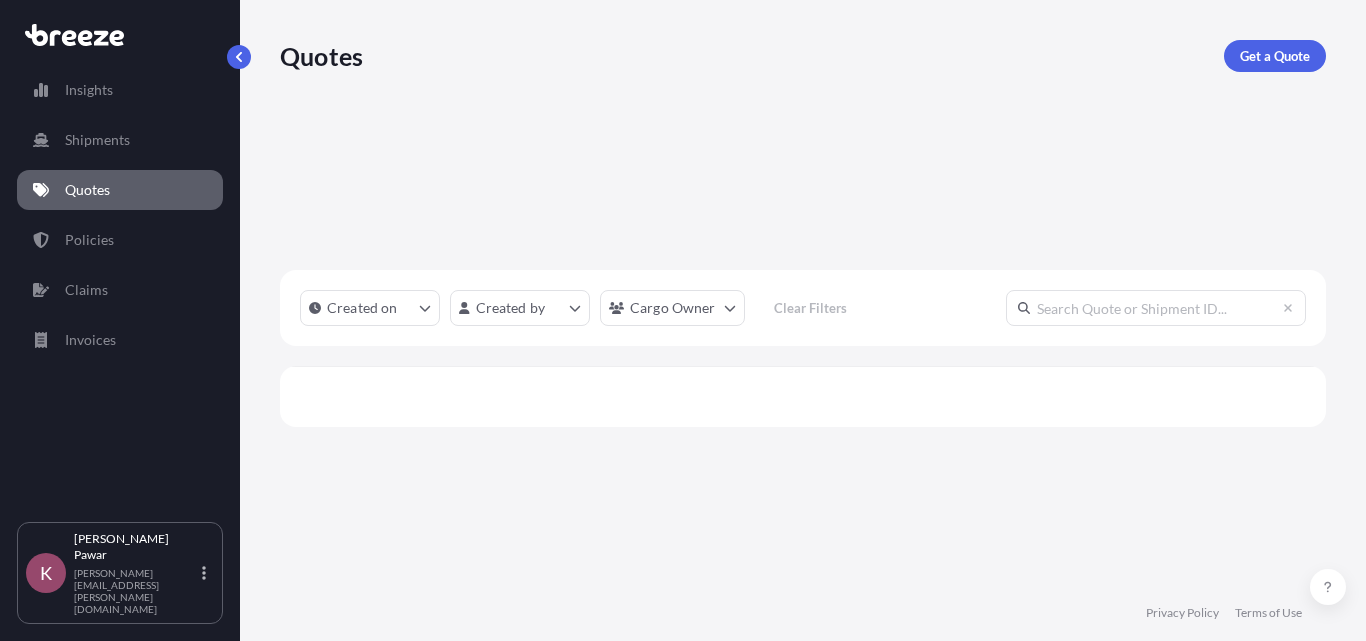 scroll, scrollTop: 16, scrollLeft: 16, axis: both 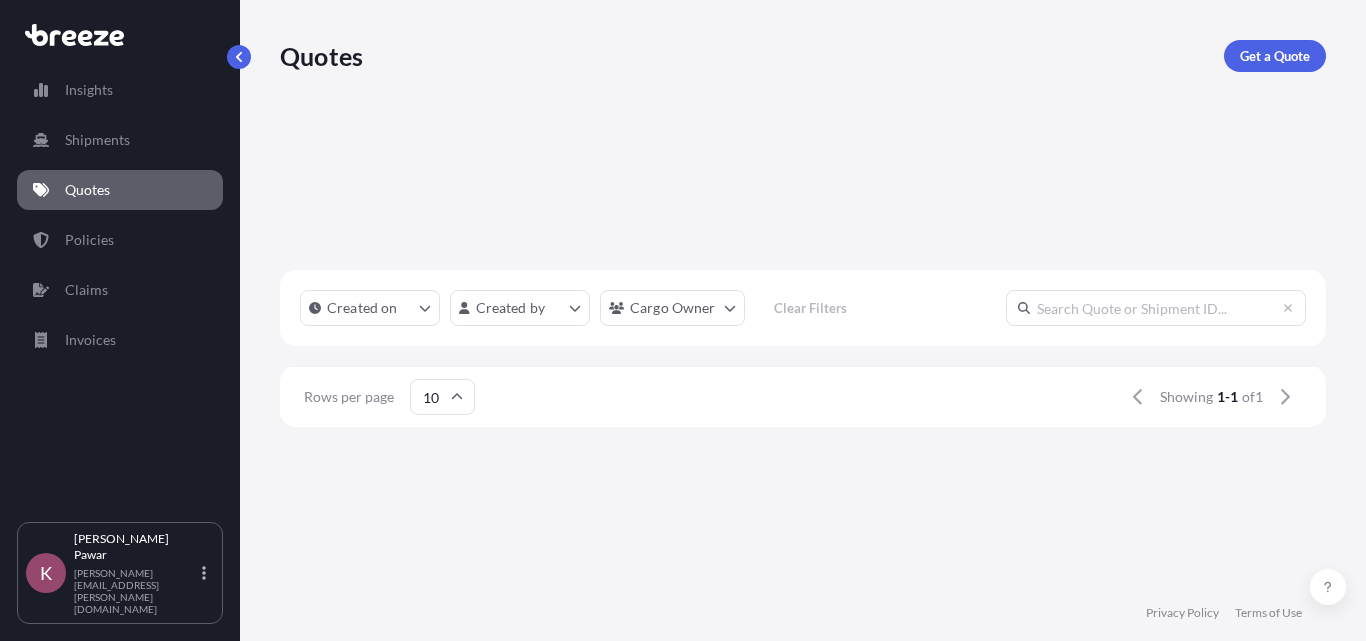 click 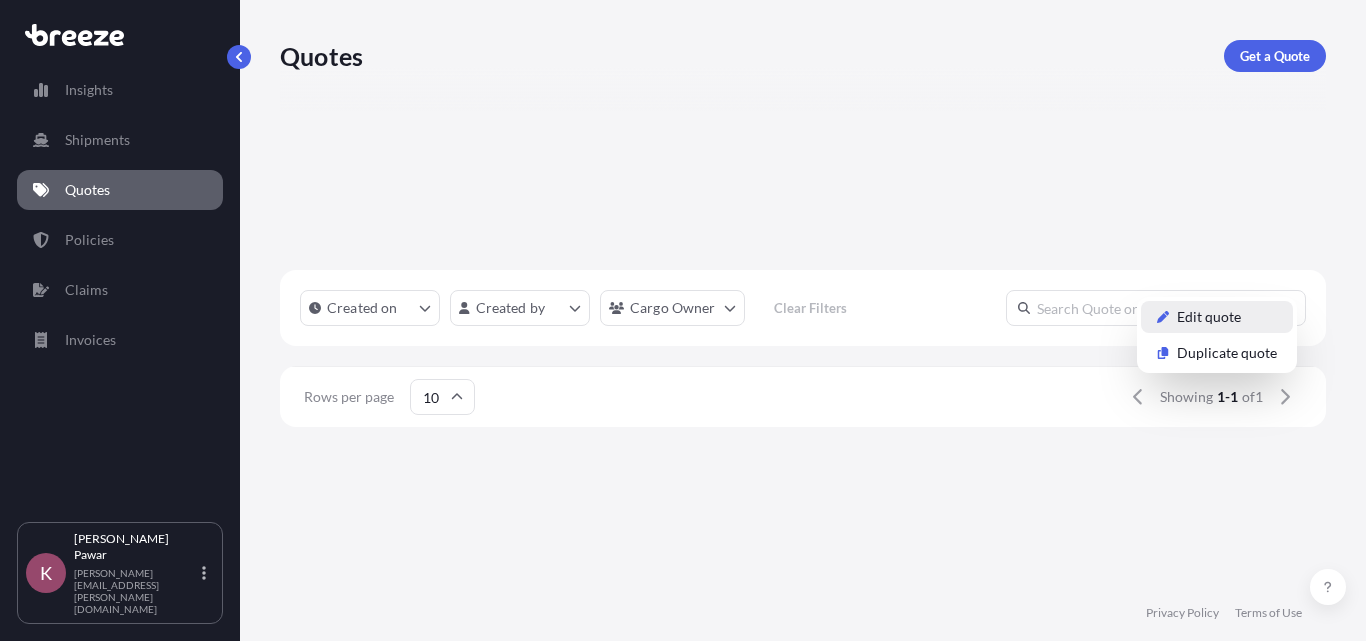 click on "Edit quote" at bounding box center (1209, 317) 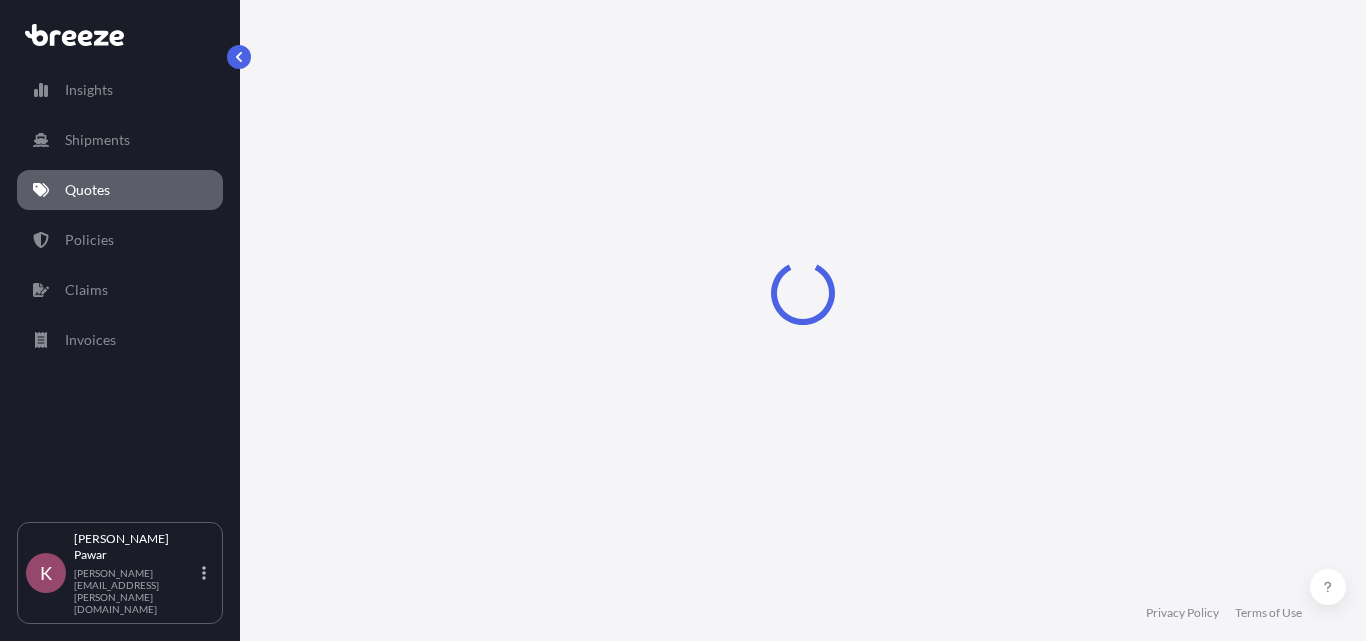 select on "Sea" 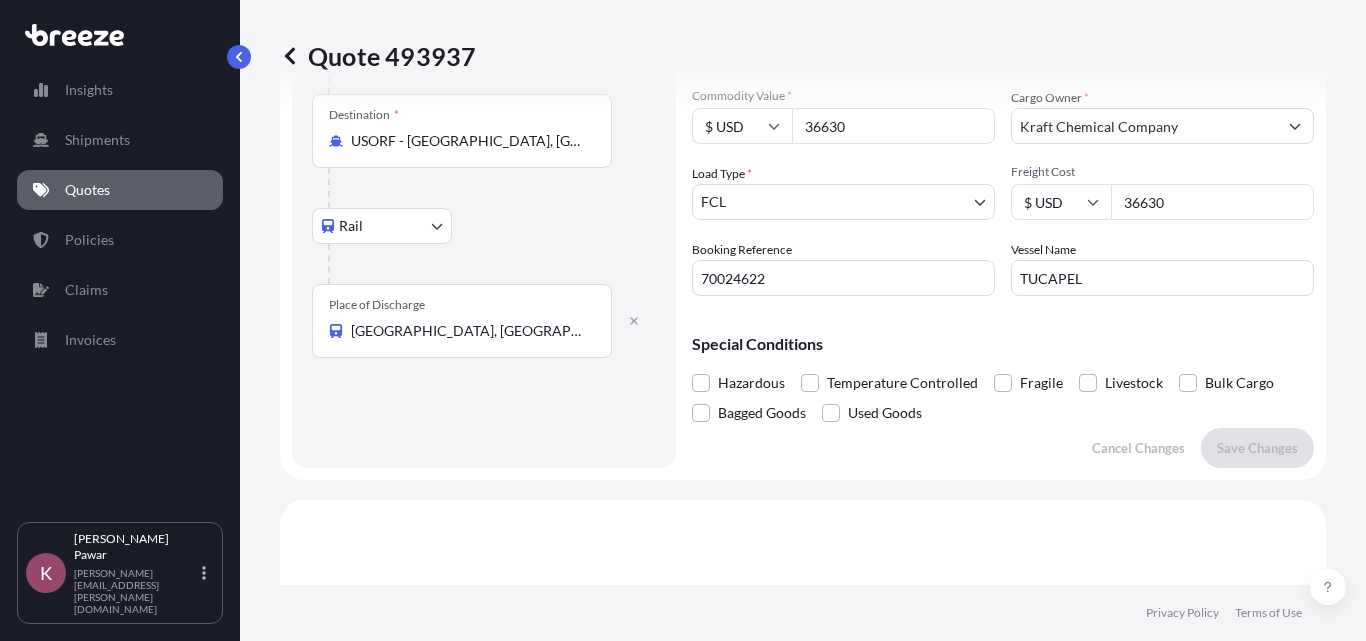 scroll, scrollTop: 472, scrollLeft: 0, axis: vertical 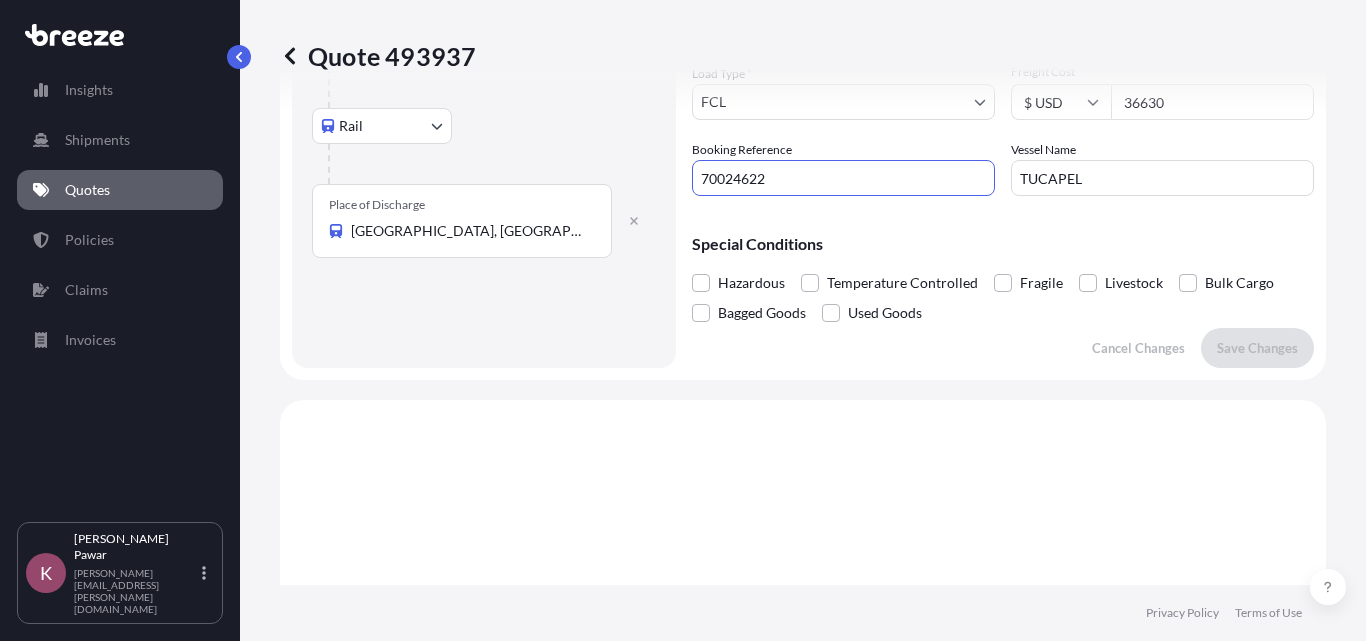 drag, startPoint x: 801, startPoint y: 176, endPoint x: 590, endPoint y: 178, distance: 211.00948 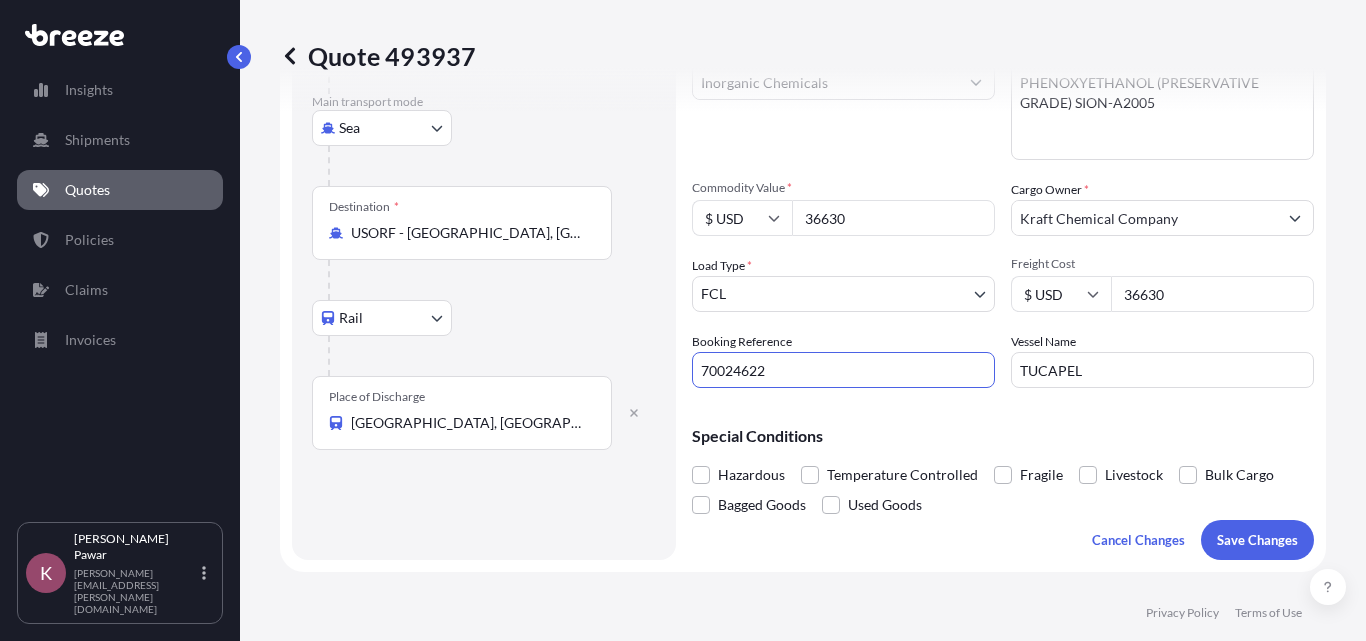 scroll, scrollTop: 272, scrollLeft: 0, axis: vertical 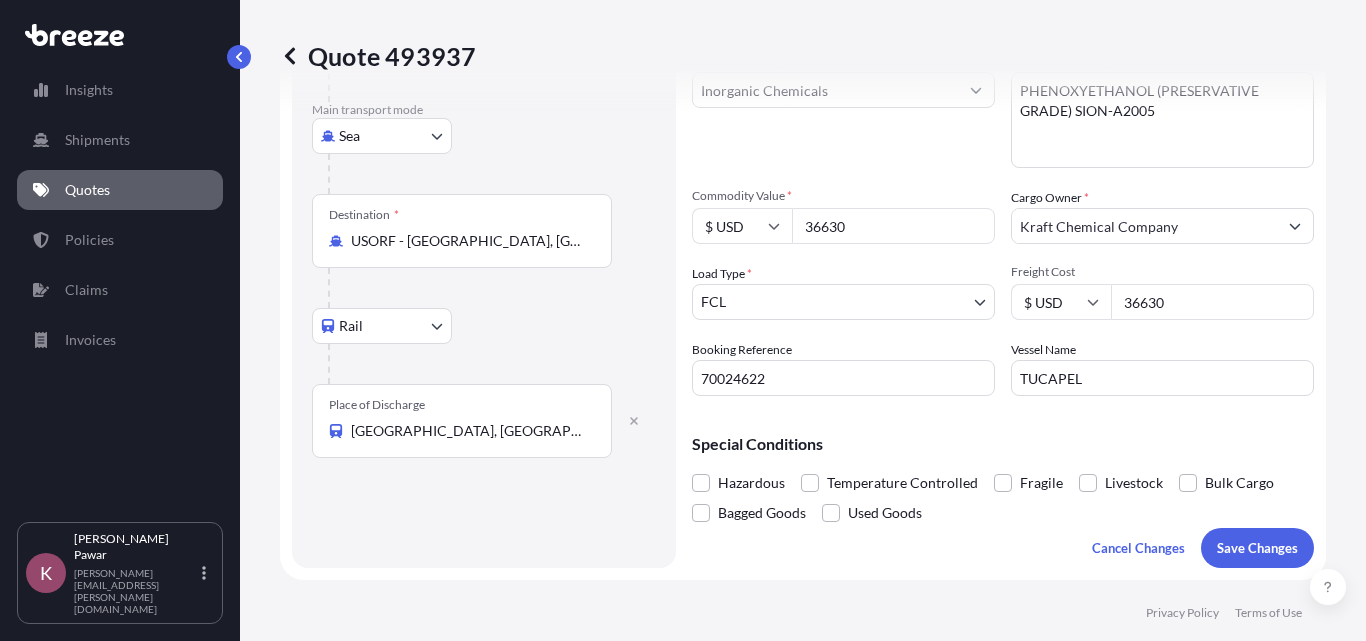 drag, startPoint x: 1192, startPoint y: 314, endPoint x: 1098, endPoint y: 316, distance: 94.02127 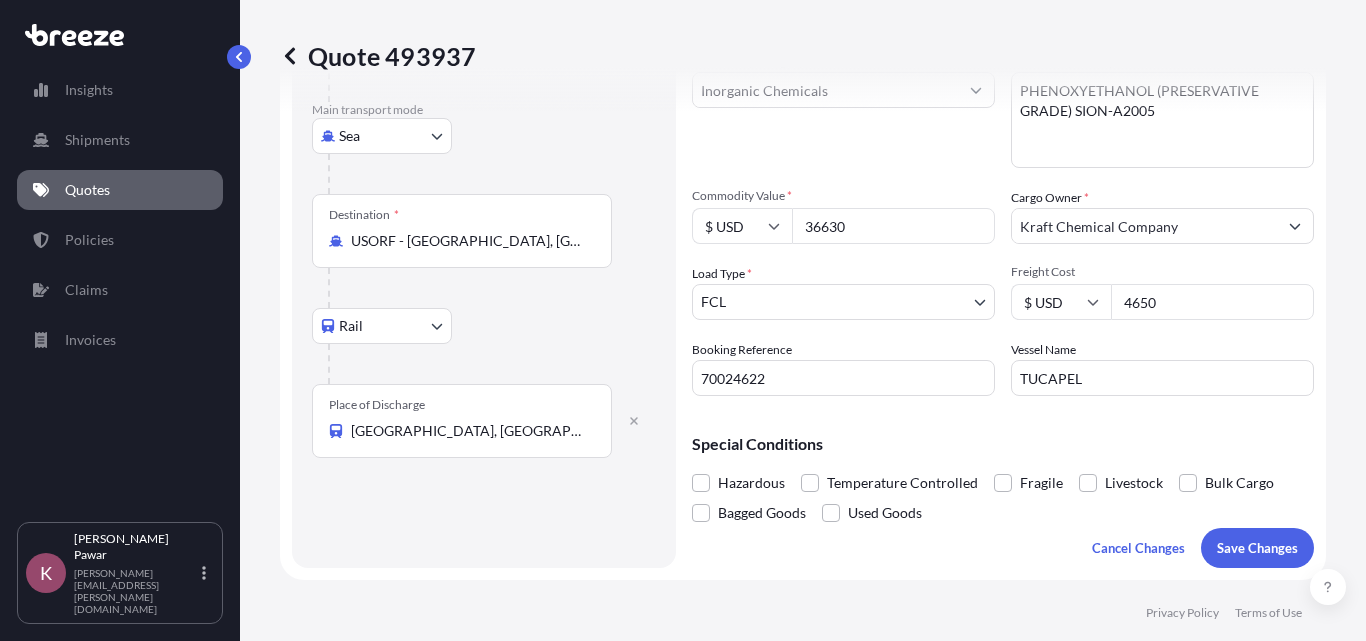 type on "4650" 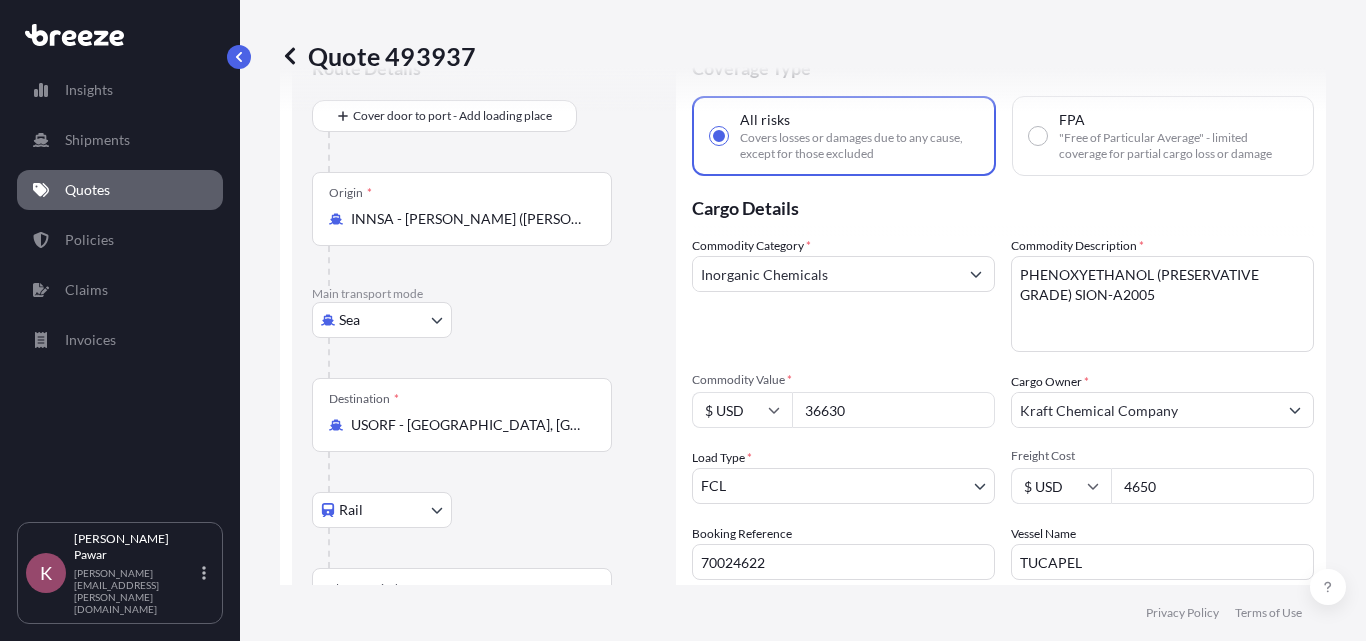 scroll, scrollTop: 0, scrollLeft: 0, axis: both 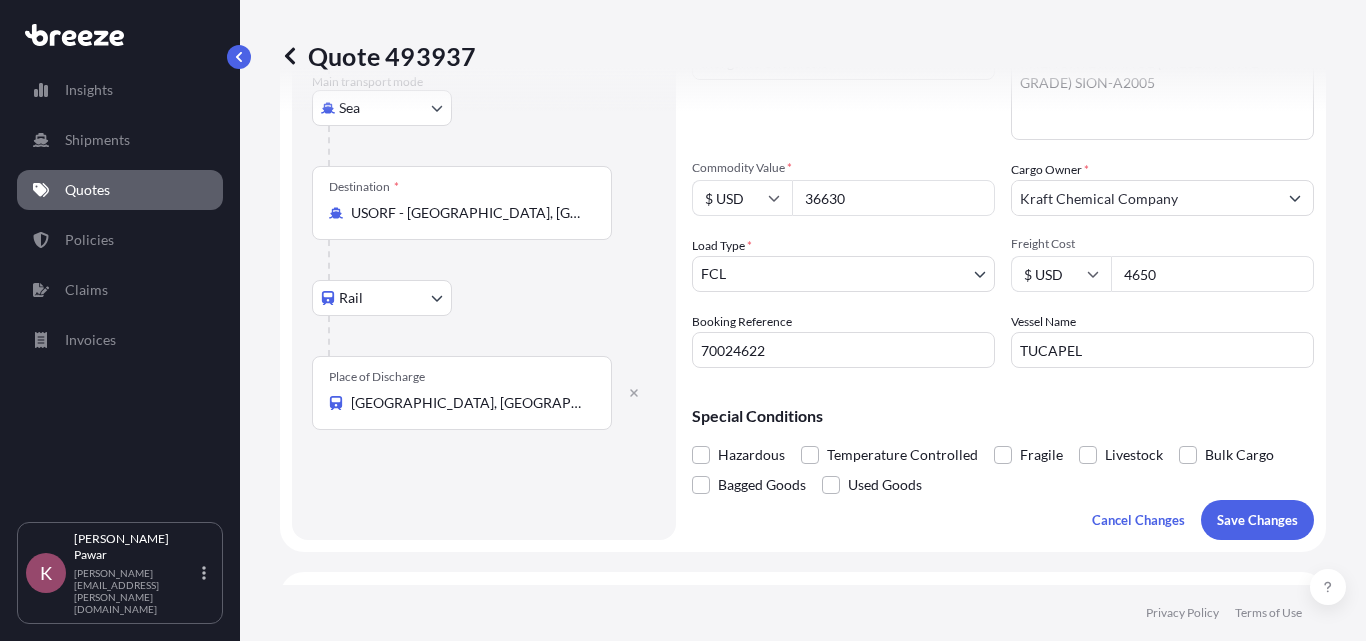 click on "Insights Shipments Quotes Policies Claims Invoices K [PERSON_NAME] [PERSON_NAME][EMAIL_ADDRESS][PERSON_NAME][DOMAIN_NAME] Quote 493937 Route Details   Cover door to port - Add loading place Place of loading Road Road Rail Origin * INNSA - [PERSON_NAME] ([GEOGRAPHIC_DATA]), [GEOGRAPHIC_DATA] Main transport mode Sea Sea Air Road Rail Destination * [GEOGRAPHIC_DATA] - [GEOGRAPHIC_DATA], [GEOGRAPHIC_DATA] Rail Road Rail Place of Discharge [GEOGRAPHIC_DATA], [GEOGRAPHIC_DATA], [GEOGRAPHIC_DATA] Coverage Type All risks Covers losses or damages due to any cause, except for those excluded FPA "Free of Particular Average" - limited coverage for partial cargo loss or damage Cargo Details Commodity Category * Inorganic Chemicals Commodity Description * PHENOXYETHANOL (PRESERVATIVE GRADE) SION-A2005 Commodity Value   * $ USD 36630 Cargo Owner * Kraft Chemical Company Load Type * FCL LCL FCL Freight Cost   $ USD 4650 Booking Reference 70024622 Vessel Name TUCAPEL Special Conditions Hazardous Temperature Controlled Fragile Livestock Bulk Cargo Bagged Goods Used Goods Cancel Changes Save Changes All risk coverage $ 80 , ." at bounding box center (683, 320) 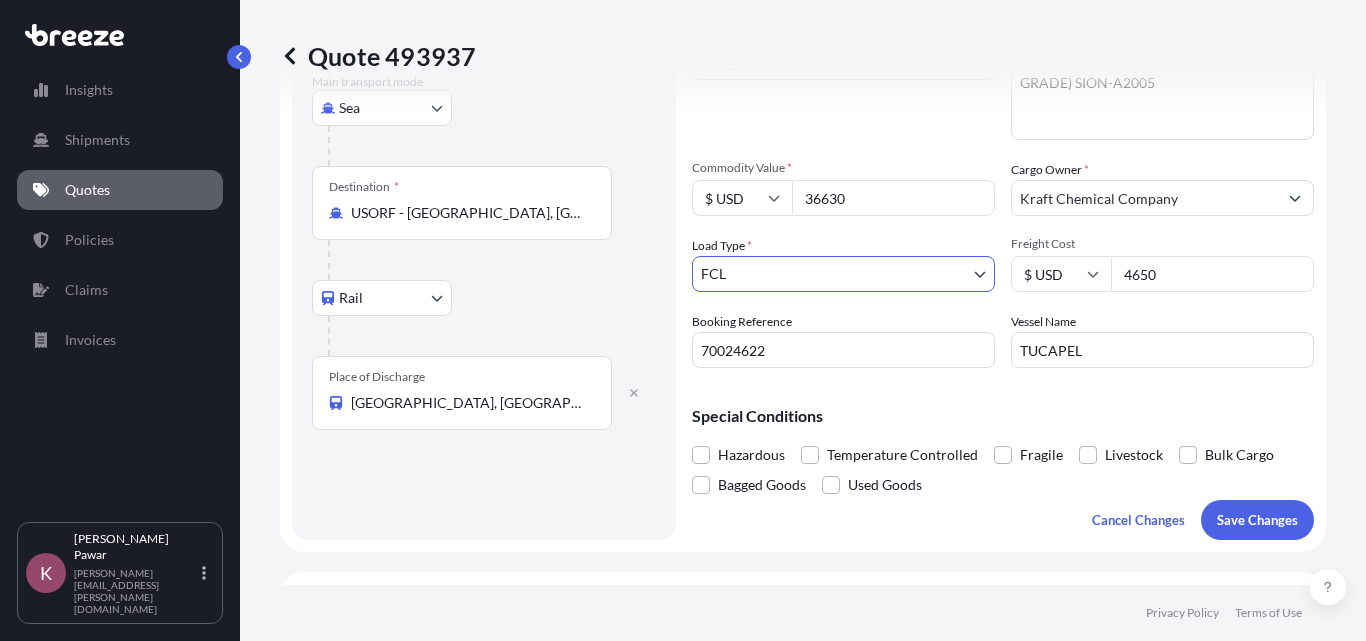 type 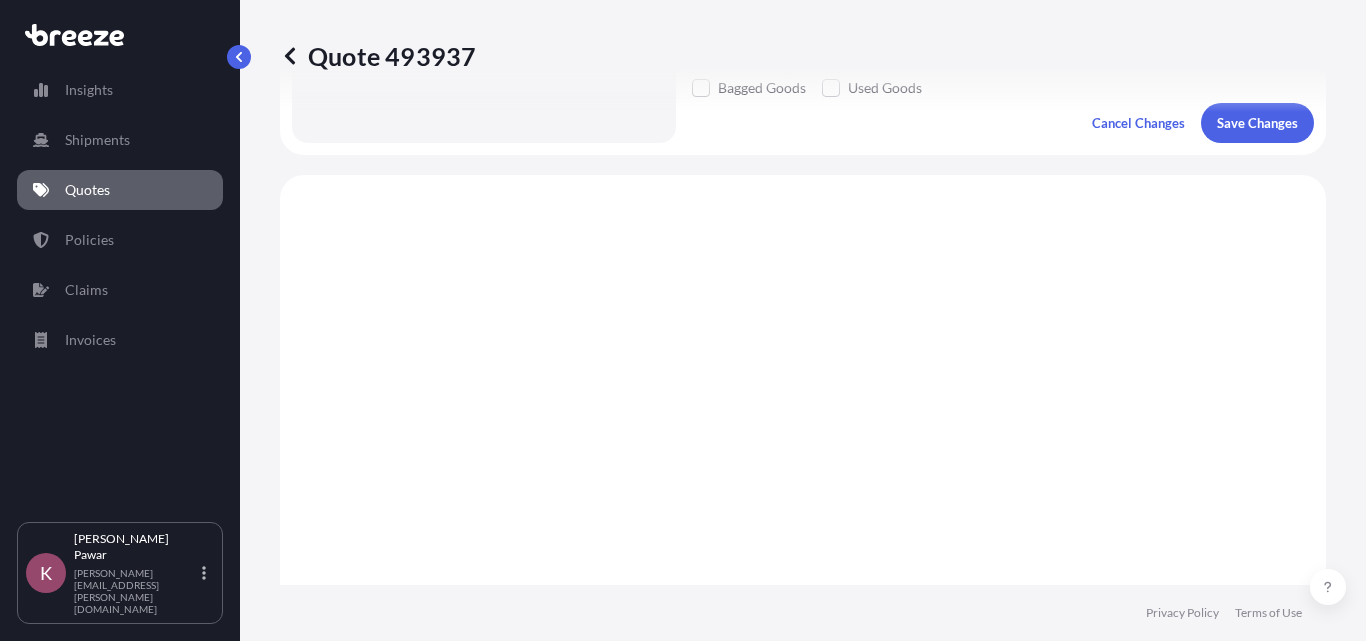 scroll, scrollTop: 595, scrollLeft: 0, axis: vertical 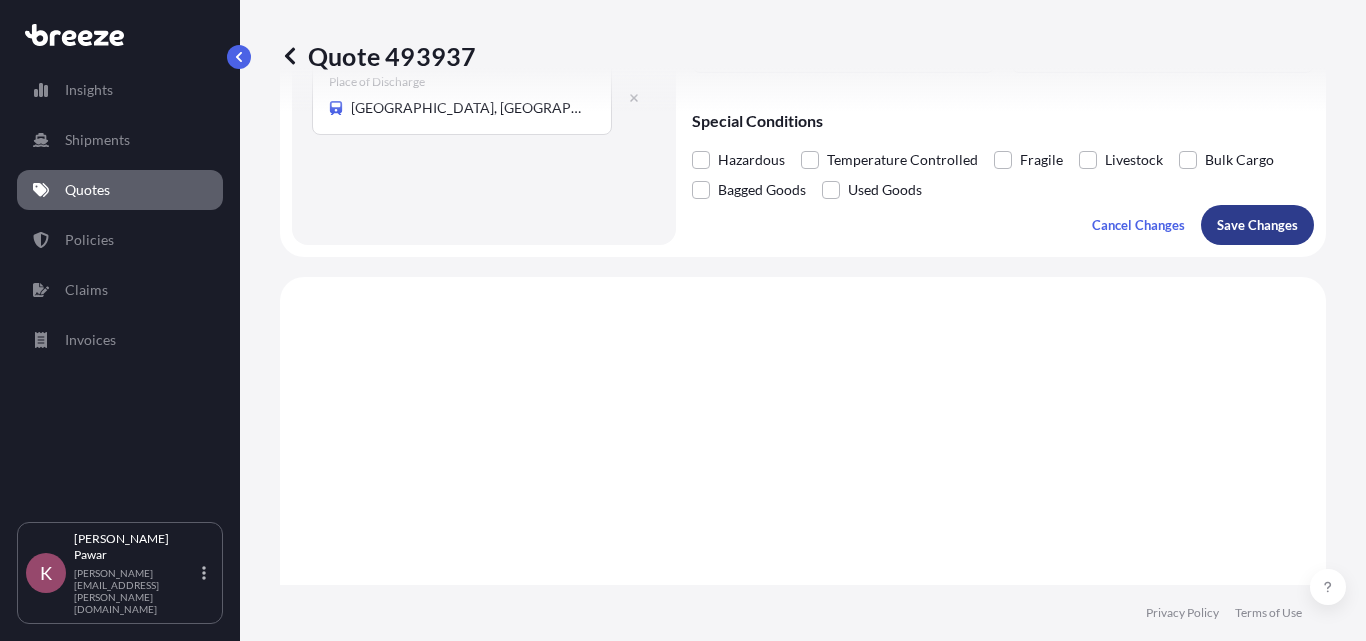click on "Save Changes" at bounding box center (1257, 225) 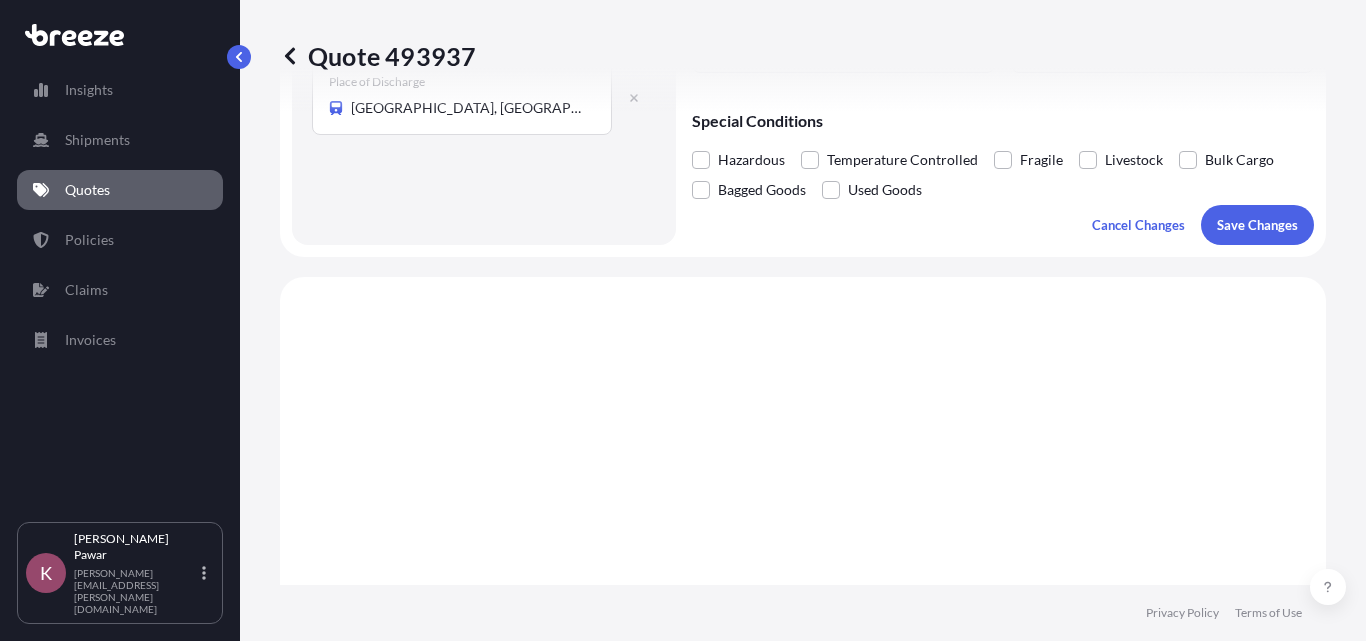 scroll, scrollTop: 772, scrollLeft: 0, axis: vertical 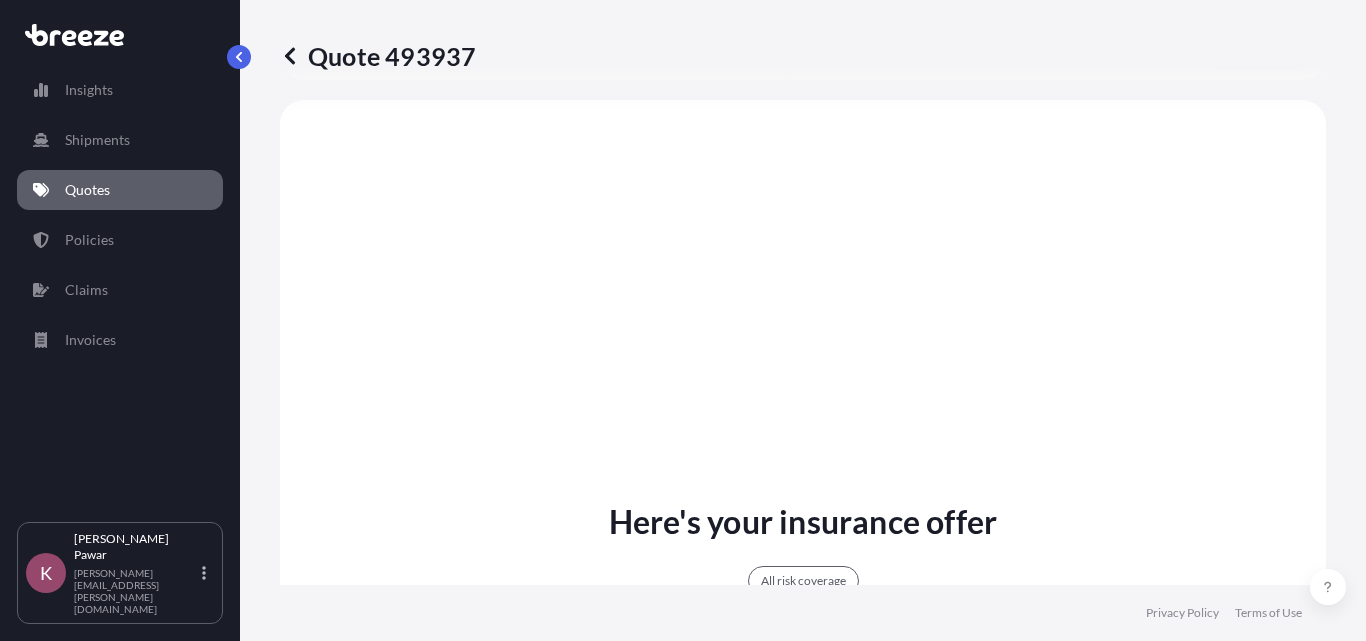 select on "Sea" 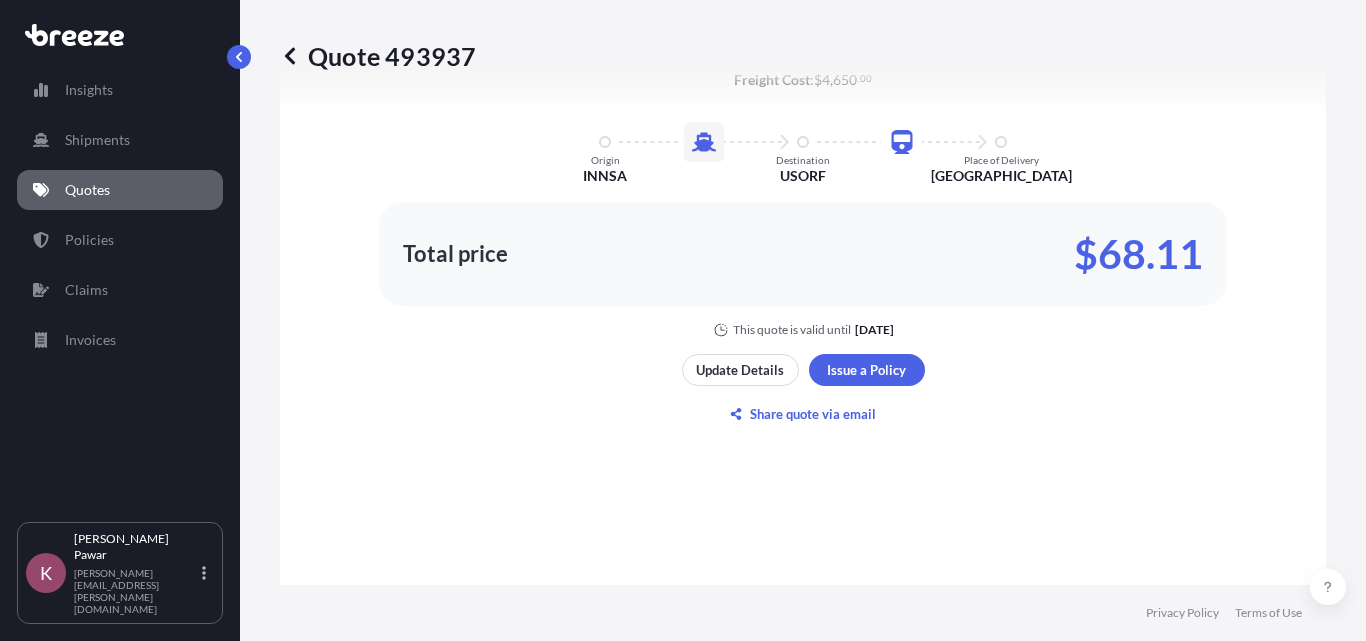 scroll, scrollTop: 1372, scrollLeft: 0, axis: vertical 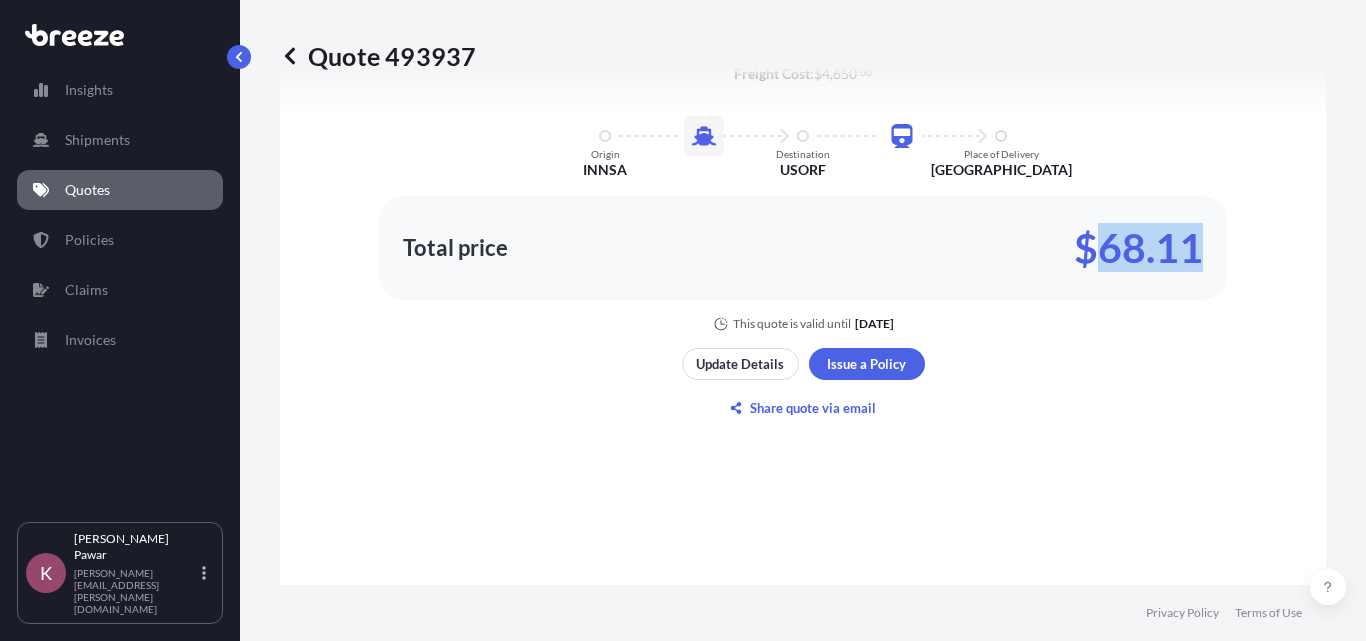 copy on "68.11" 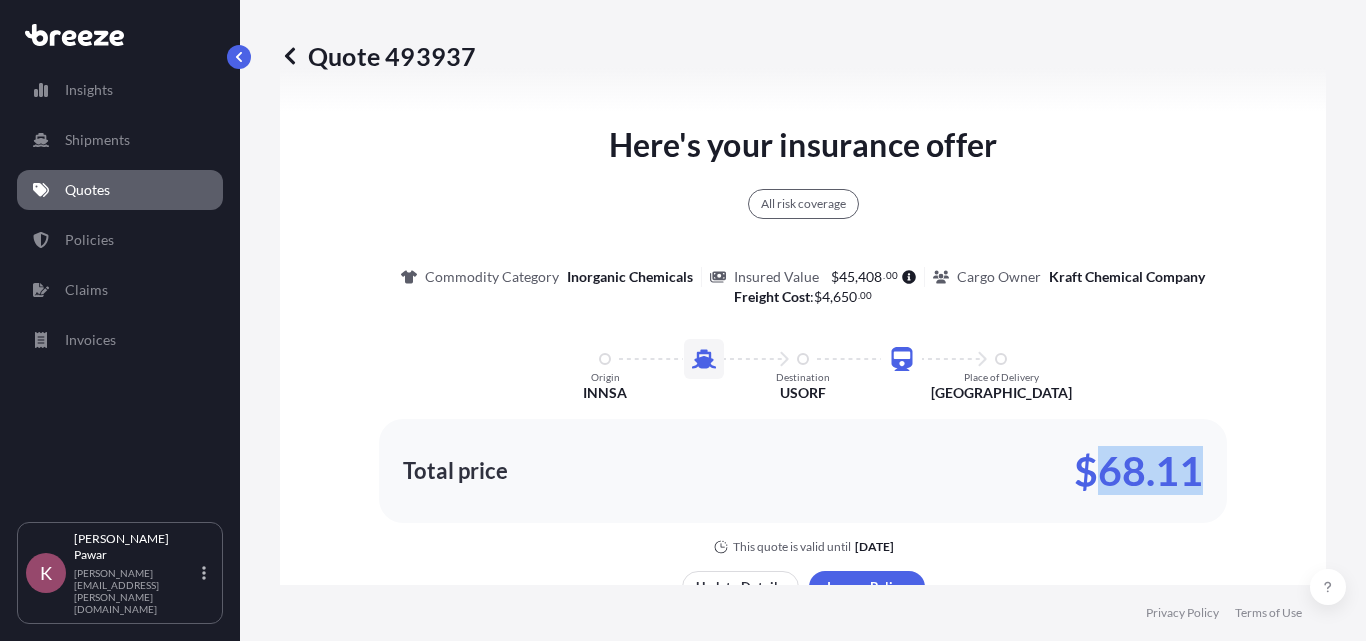 scroll, scrollTop: 1100, scrollLeft: 0, axis: vertical 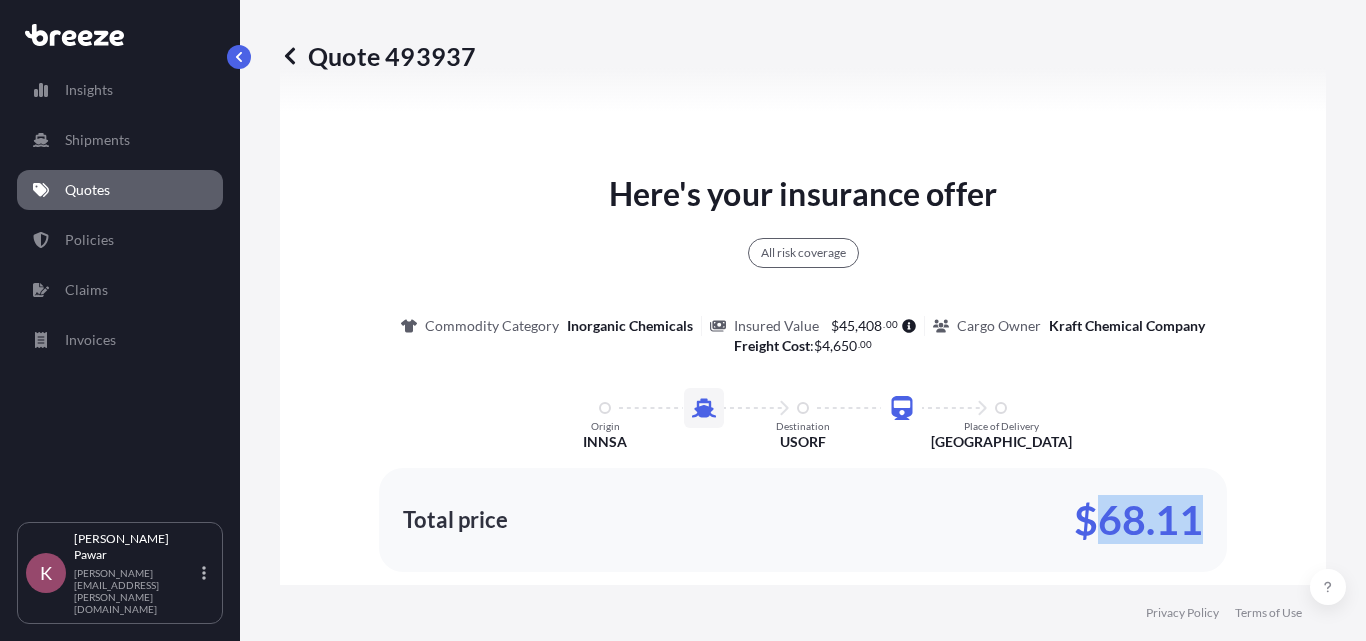 copy on "68.11" 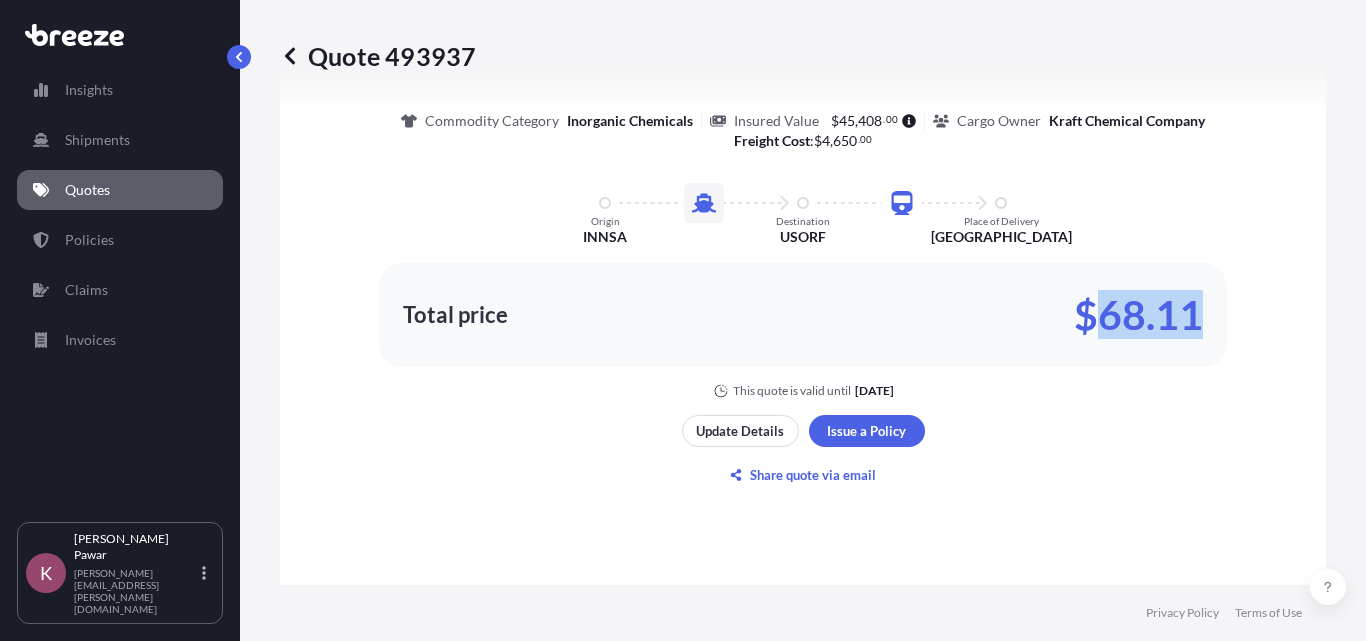 scroll, scrollTop: 1500, scrollLeft: 0, axis: vertical 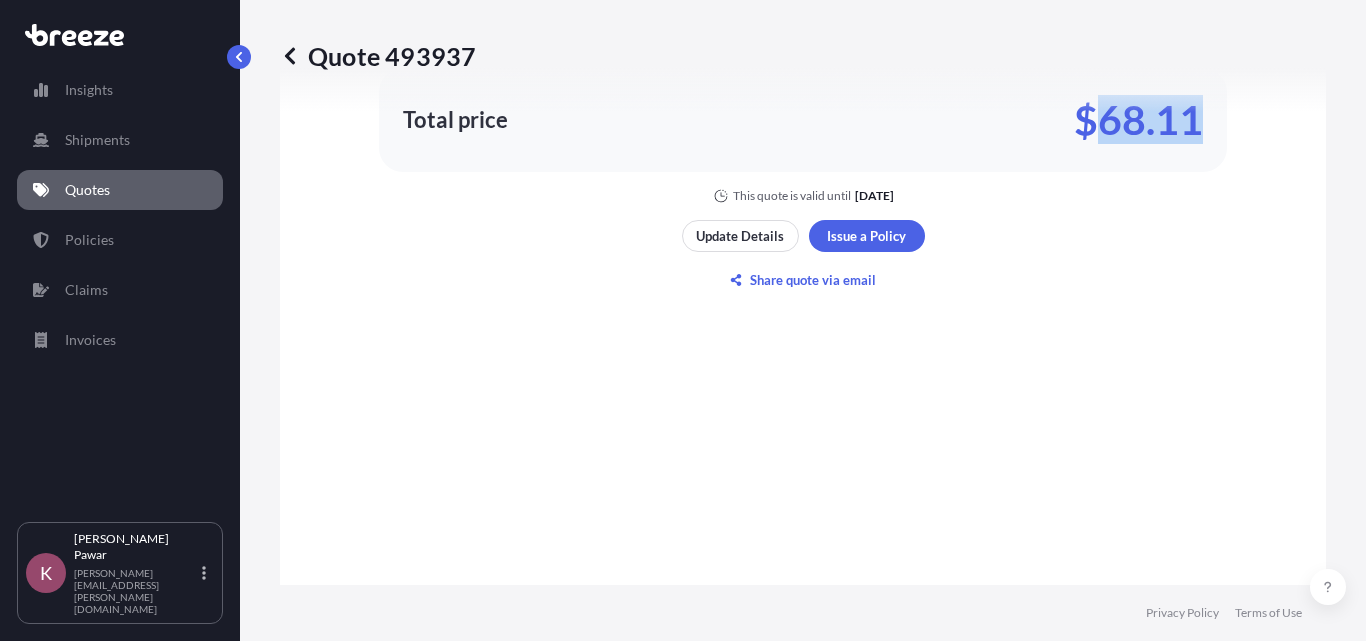click on "Quotes" at bounding box center (87, 190) 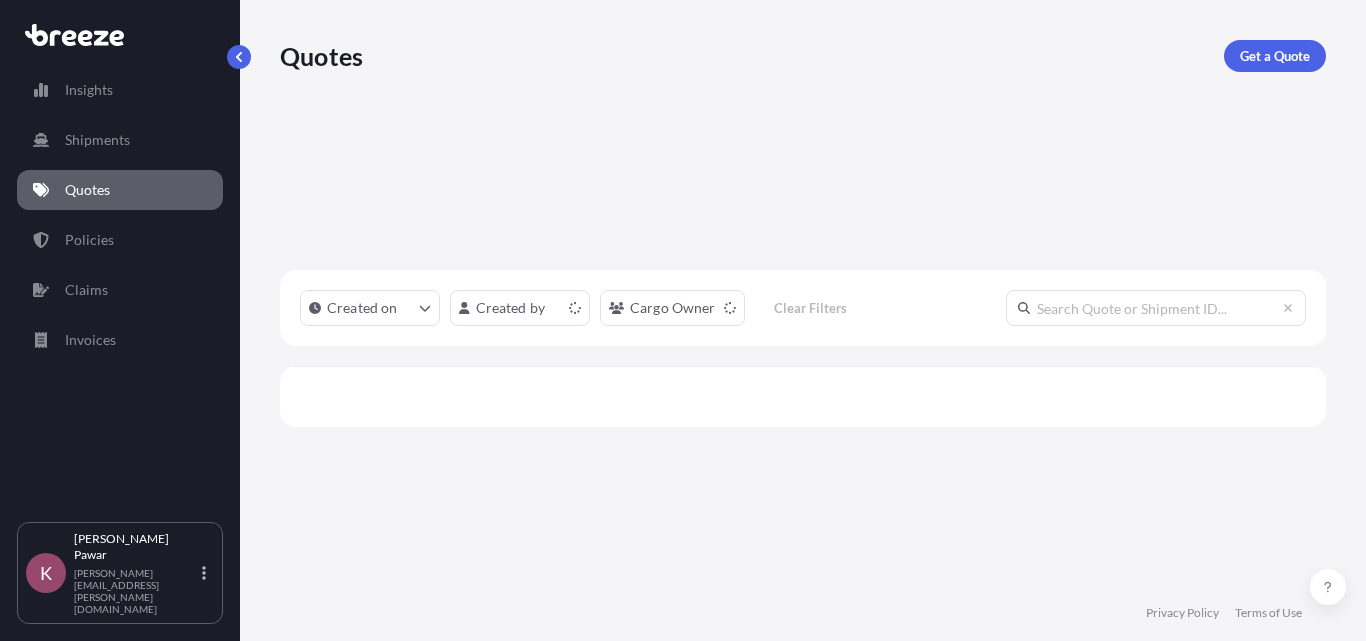 scroll, scrollTop: 0, scrollLeft: 0, axis: both 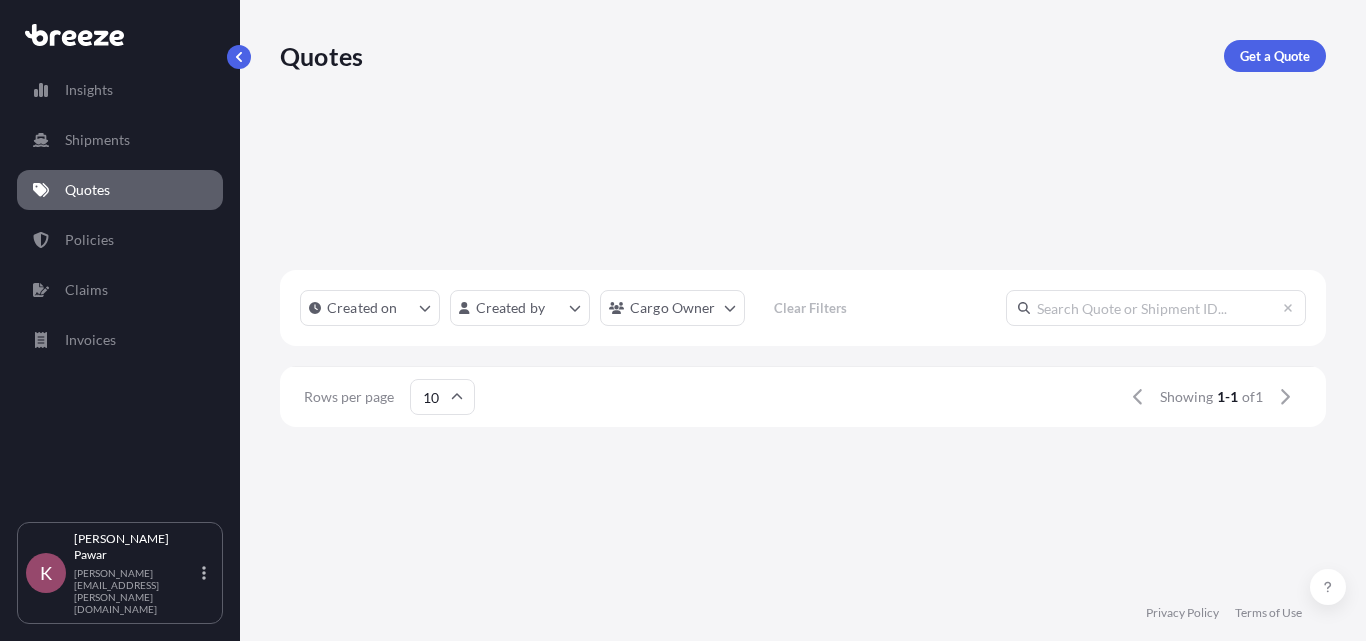 click at bounding box center (300, 462) 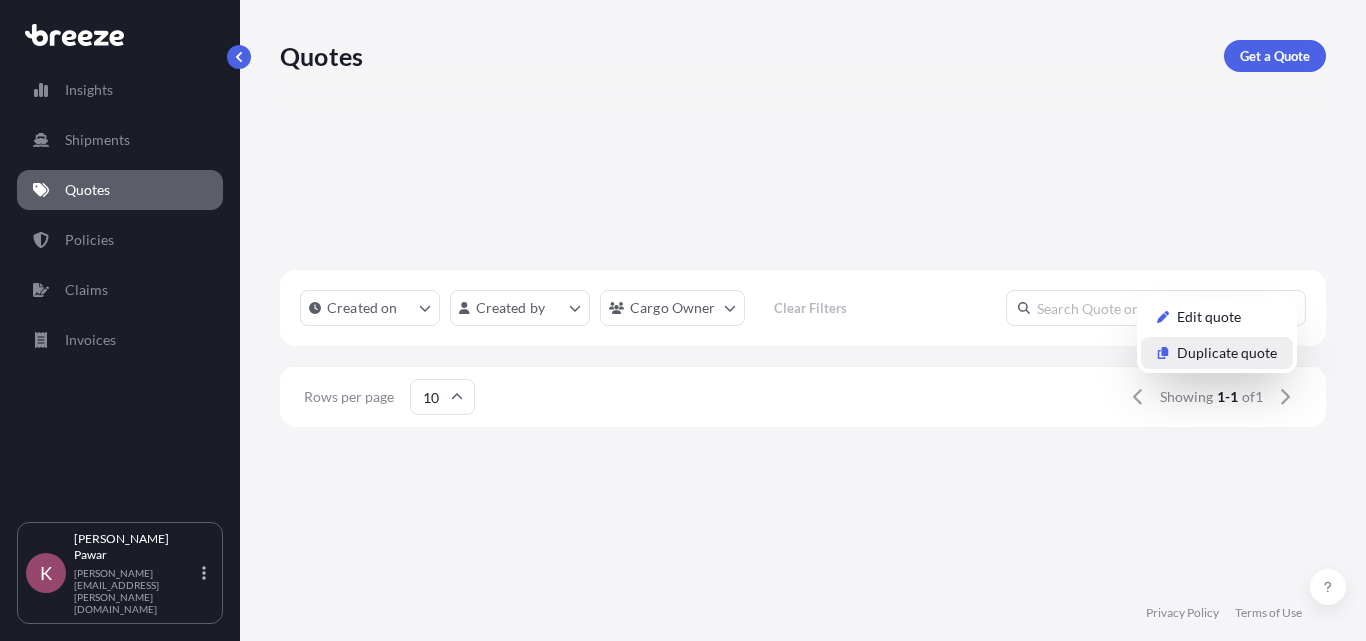 click on "Duplicate quote" at bounding box center (1227, 353) 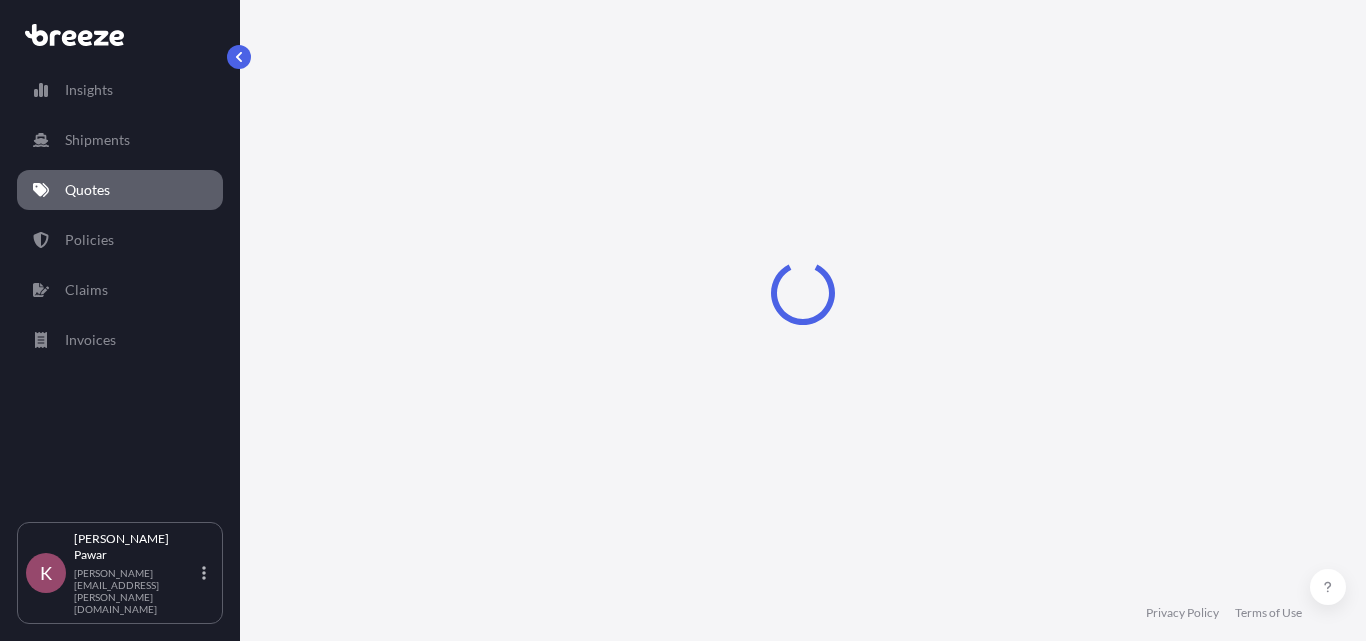 select on "Sea" 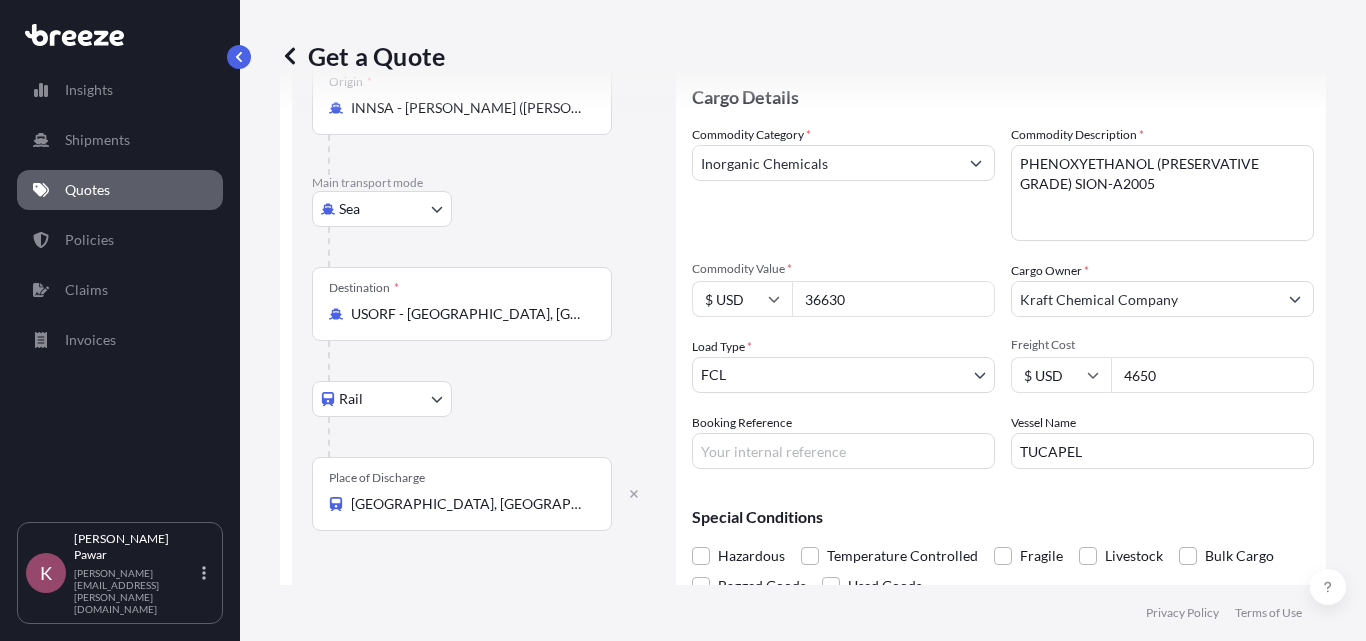 scroll, scrollTop: 200, scrollLeft: 0, axis: vertical 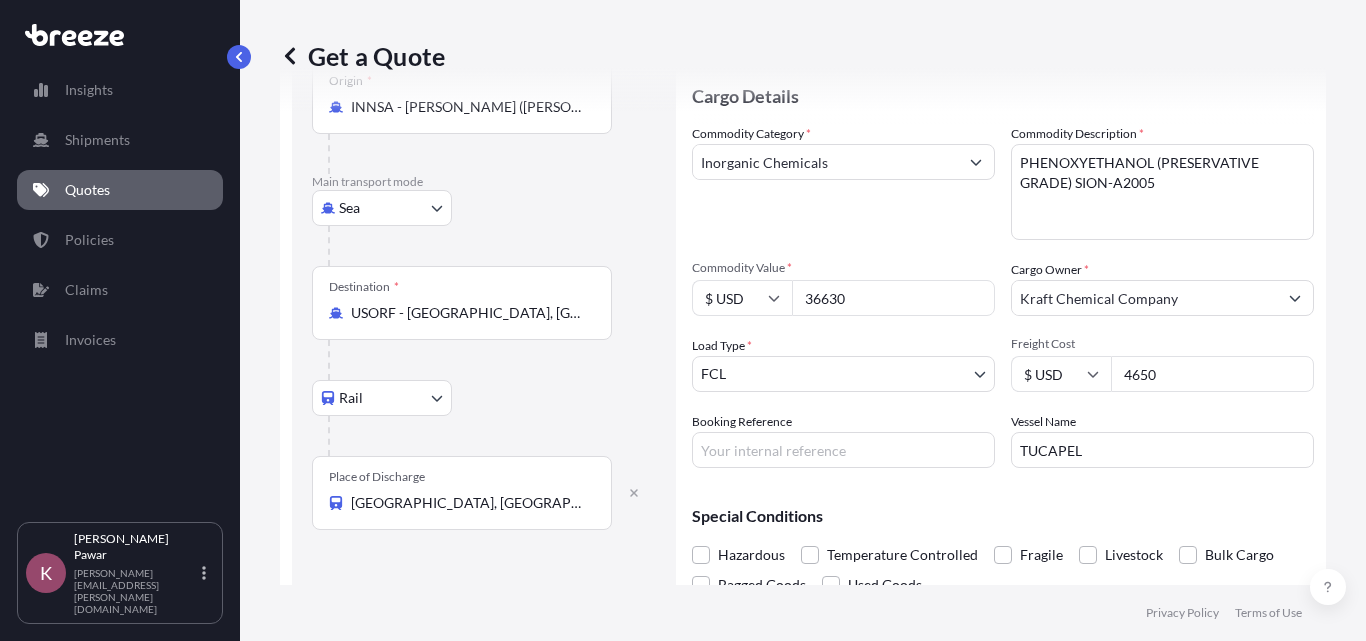 click on "Booking Reference" at bounding box center (843, 450) 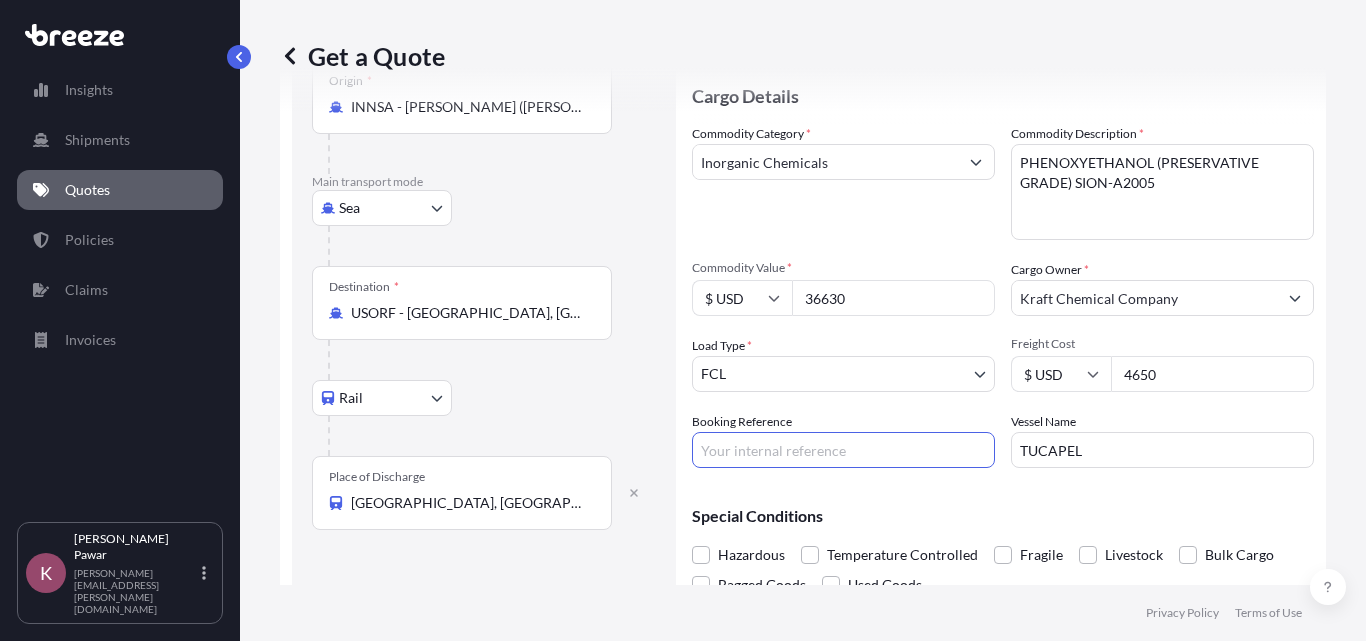 paste on "34055659" 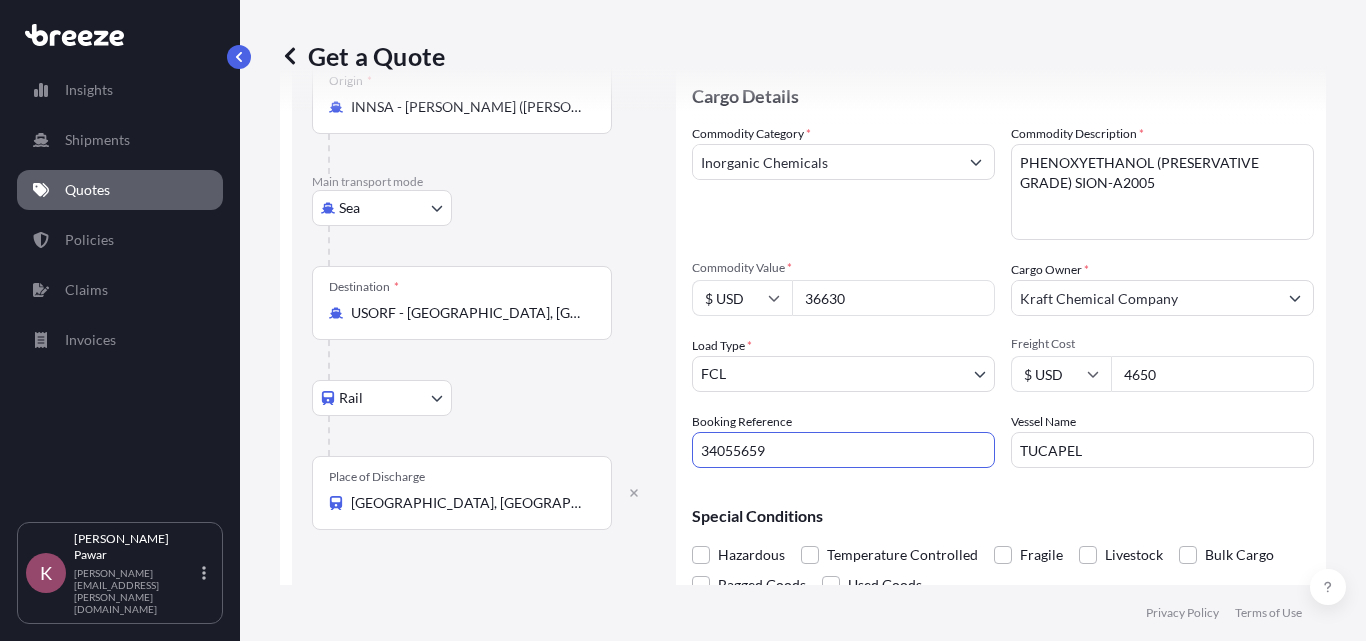 type on "34055659" 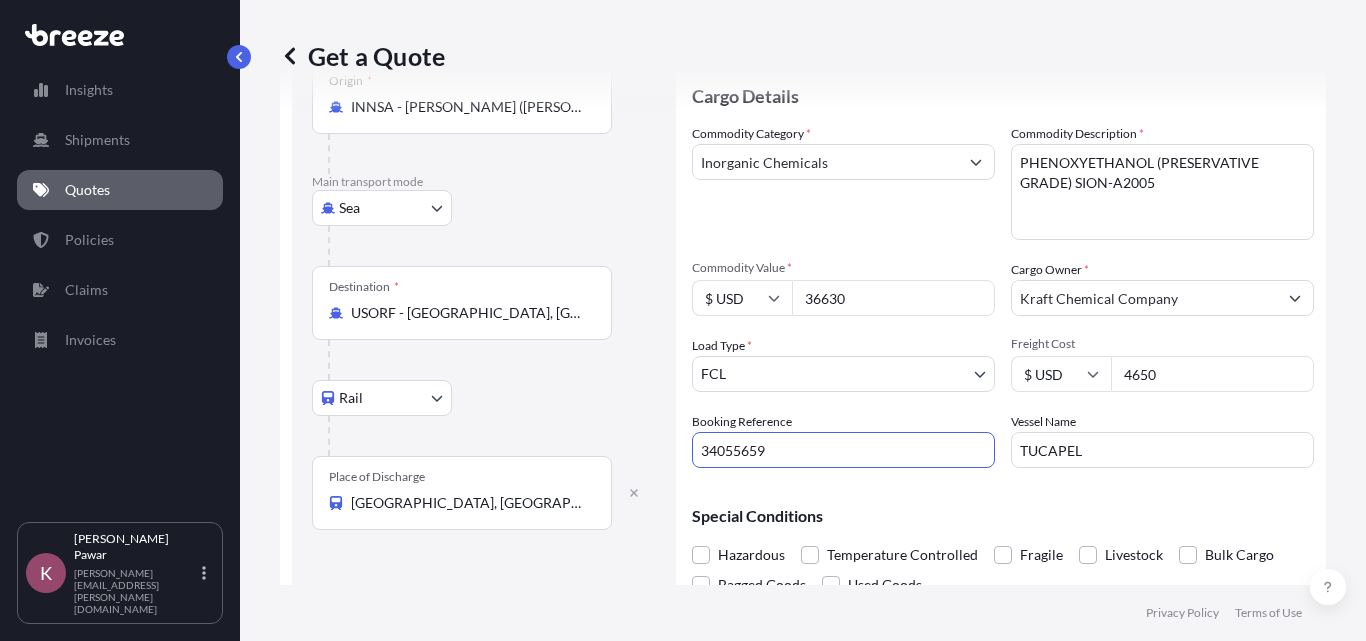 click on "Insights Shipments Quotes Policies Claims Invoices K [PERSON_NAME] [PERSON_NAME][EMAIL_ADDRESS][PERSON_NAME][DOMAIN_NAME] Get a Quote Route Details   Cover door to port - Add loading place Place of loading Road Road Rail Origin * INNSA - [PERSON_NAME] ([GEOGRAPHIC_DATA]), [GEOGRAPHIC_DATA] Main transport mode Sea Sea Air Road Rail Destination * USORF - [GEOGRAPHIC_DATA], [GEOGRAPHIC_DATA] Rail Road Rail Place of Discharge [GEOGRAPHIC_DATA], [GEOGRAPHIC_DATA], [GEOGRAPHIC_DATA] Coverage Type All risks Covers losses or damages due to any cause, except for those excluded FPA "Free of Particular Average" - limited coverage for partial cargo loss or damage Cargo Details Commodity Category * Inorganic Chemicals Commodity Description * PHENOXYETHANOL (PRESERVATIVE GRADE) SION-A2005 Commodity Value   * $ USD 36630 Cargo Owner * Kraft Chemical Company Load Type * FCL LCL FCL Freight Cost   $ USD 4650 Booking Reference 34055659 Vessel Name TUCAPEL Special Conditions Hazardous Temperature Controlled Fragile Livestock Bulk Cargo Bagged Goods Used Goods Get a Quote Privacy Policy Terms of Use
0" at bounding box center [683, 320] 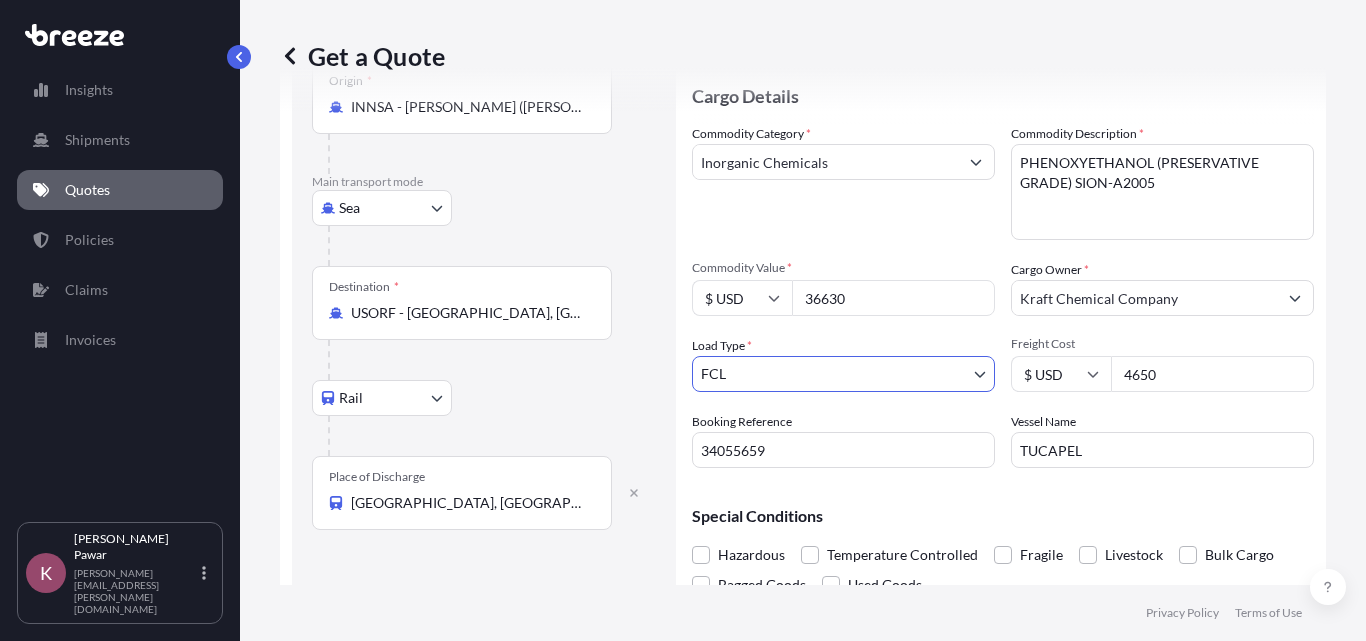 type 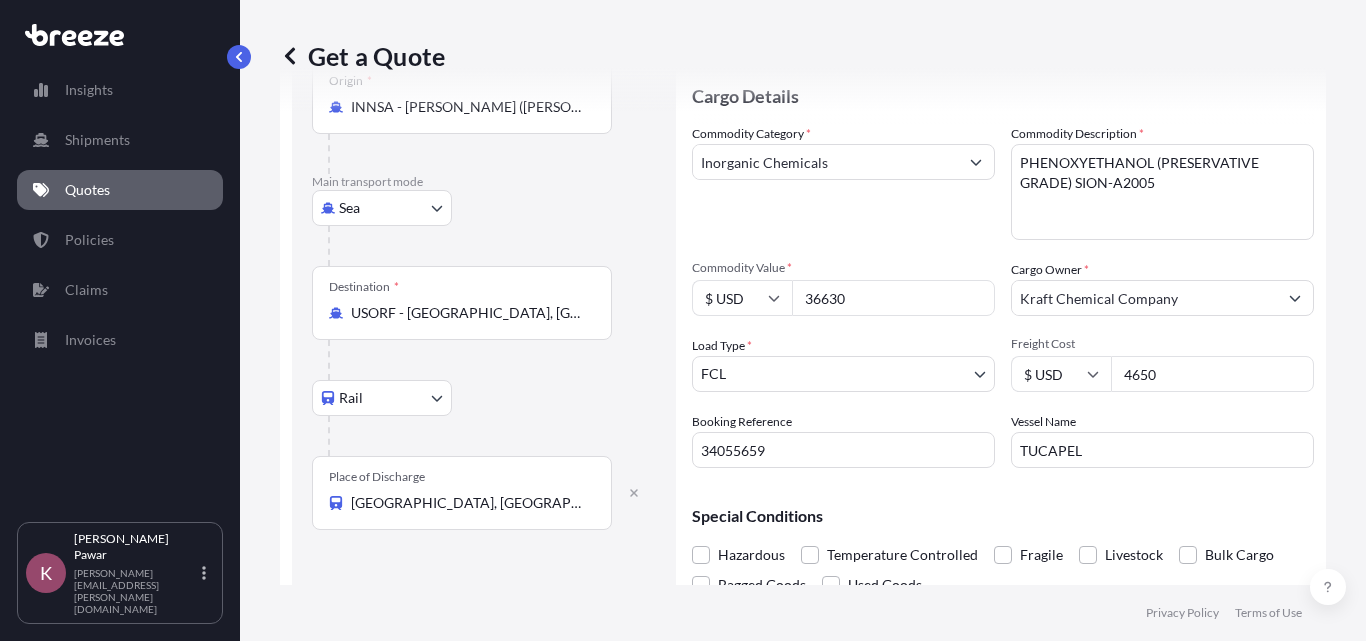 drag, startPoint x: 853, startPoint y: 288, endPoint x: 745, endPoint y: 289, distance: 108.00463 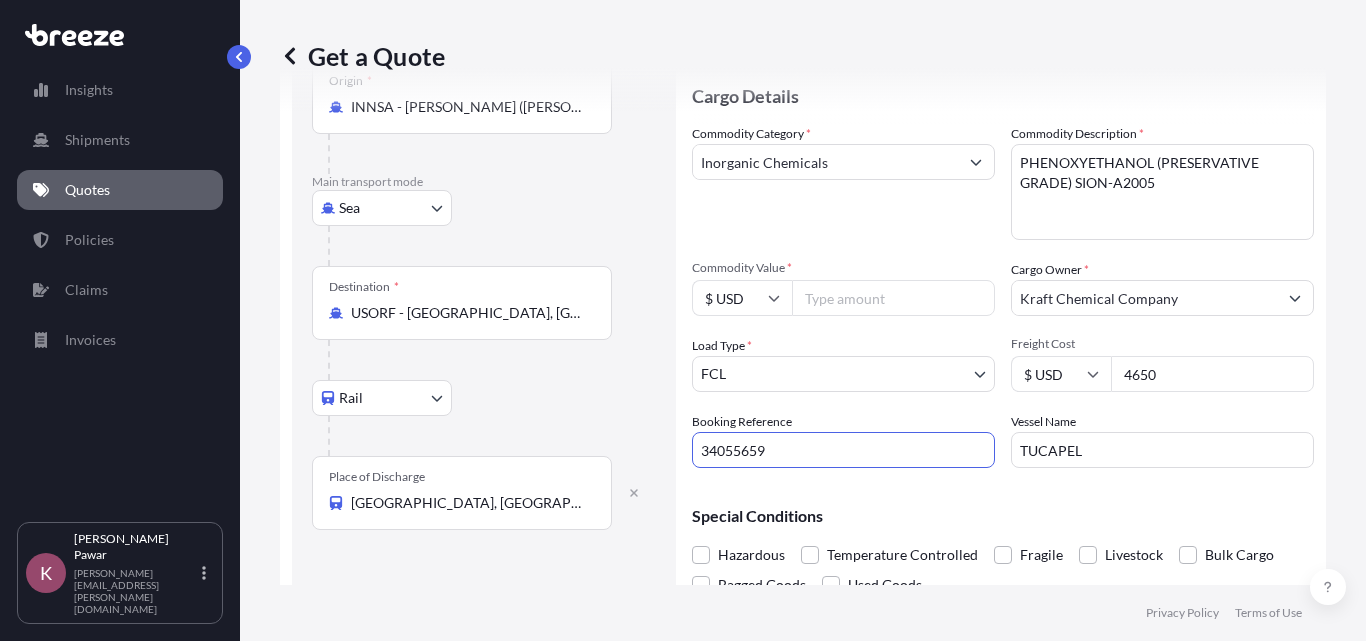 drag, startPoint x: 765, startPoint y: 455, endPoint x: 648, endPoint y: 446, distance: 117.34564 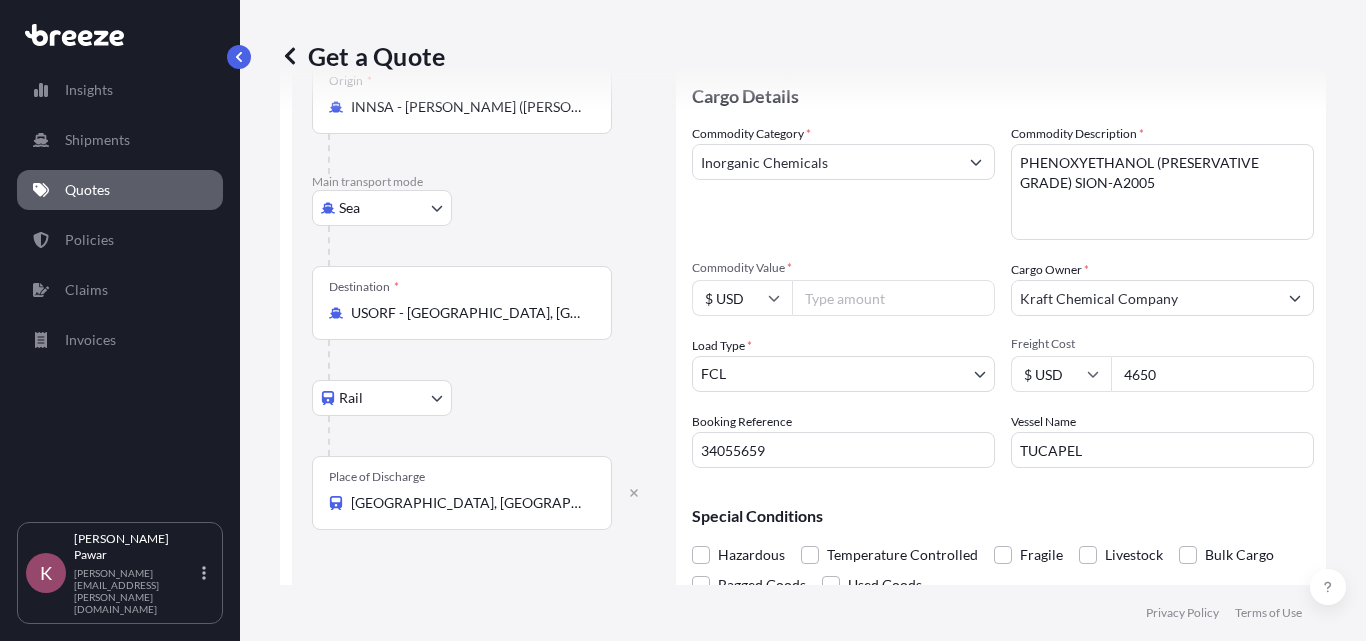 click on "Commodity Value   *" at bounding box center [893, 298] 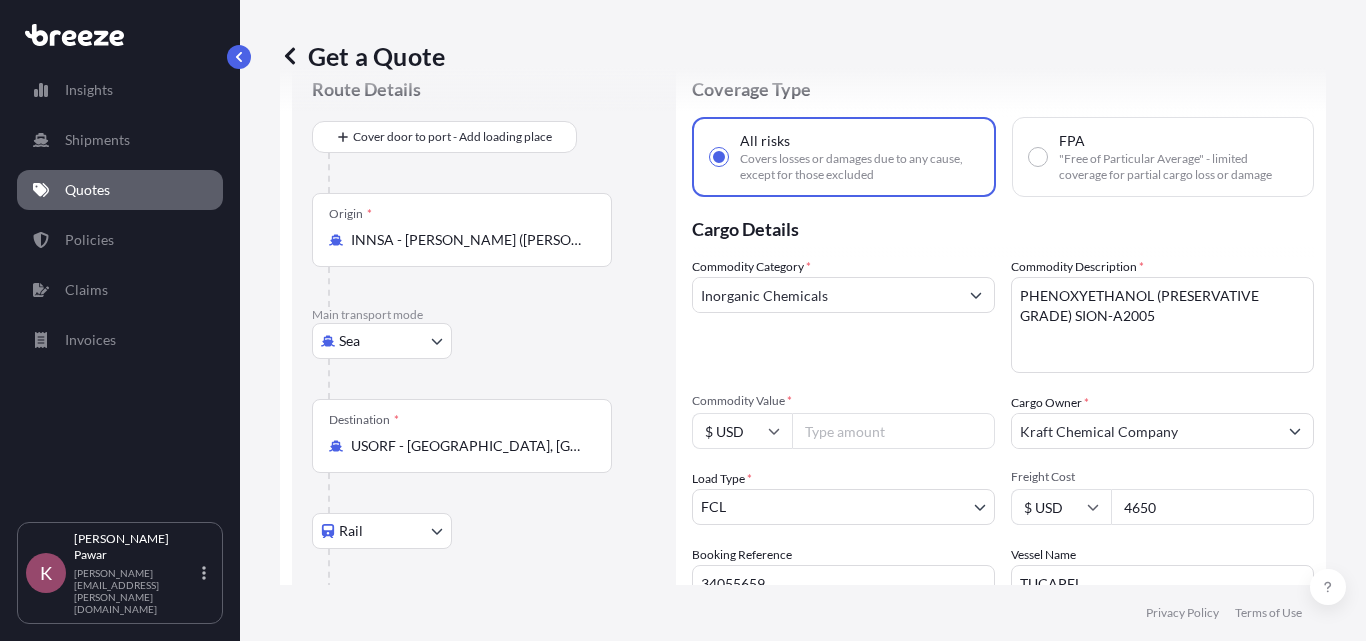 scroll, scrollTop: 167, scrollLeft: 0, axis: vertical 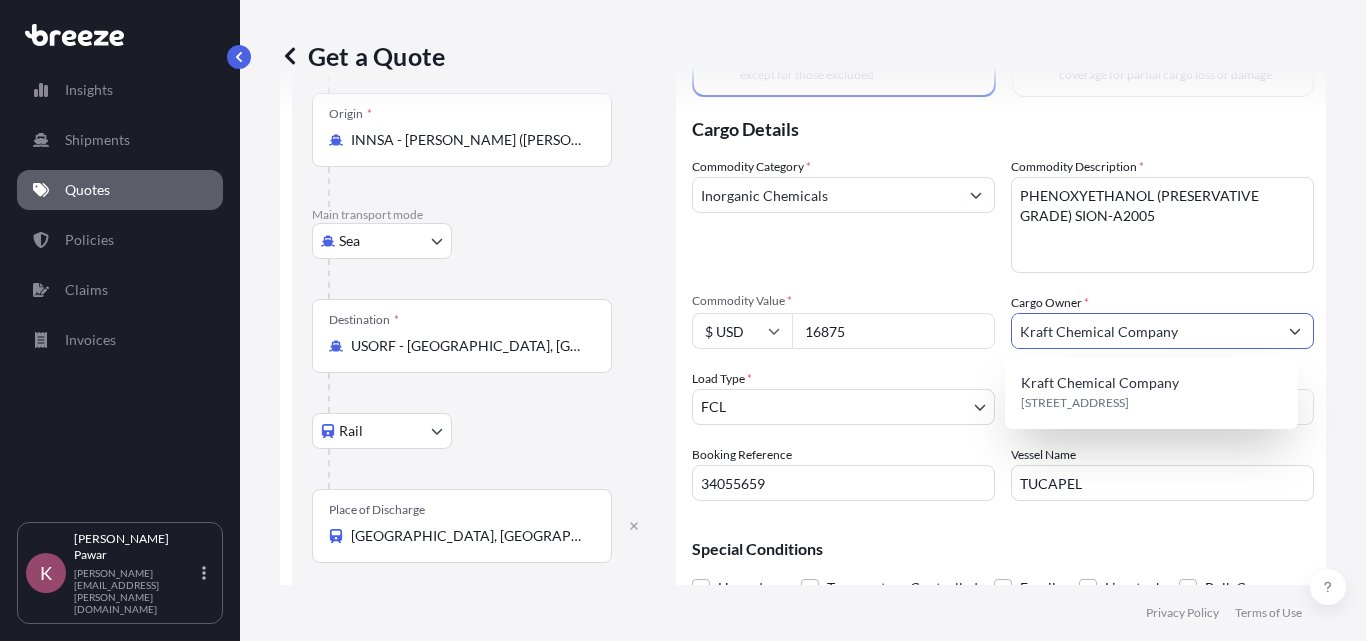 click on "Special Conditions" at bounding box center (1003, 549) 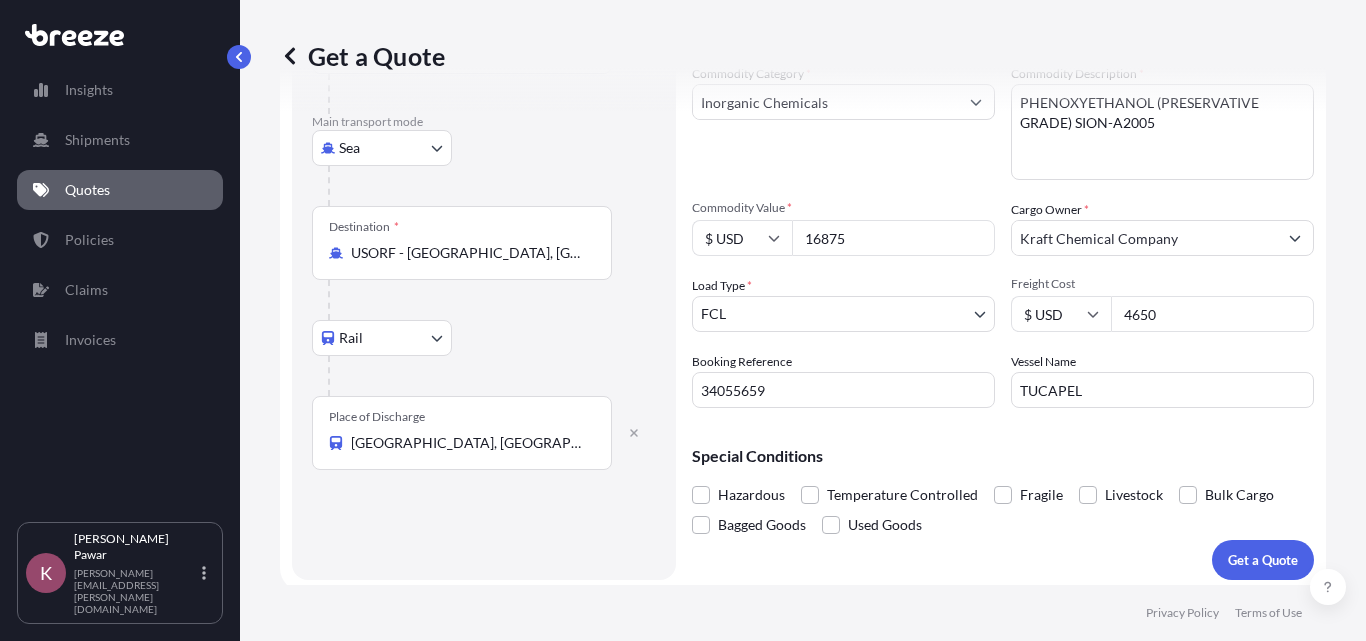 scroll, scrollTop: 267, scrollLeft: 0, axis: vertical 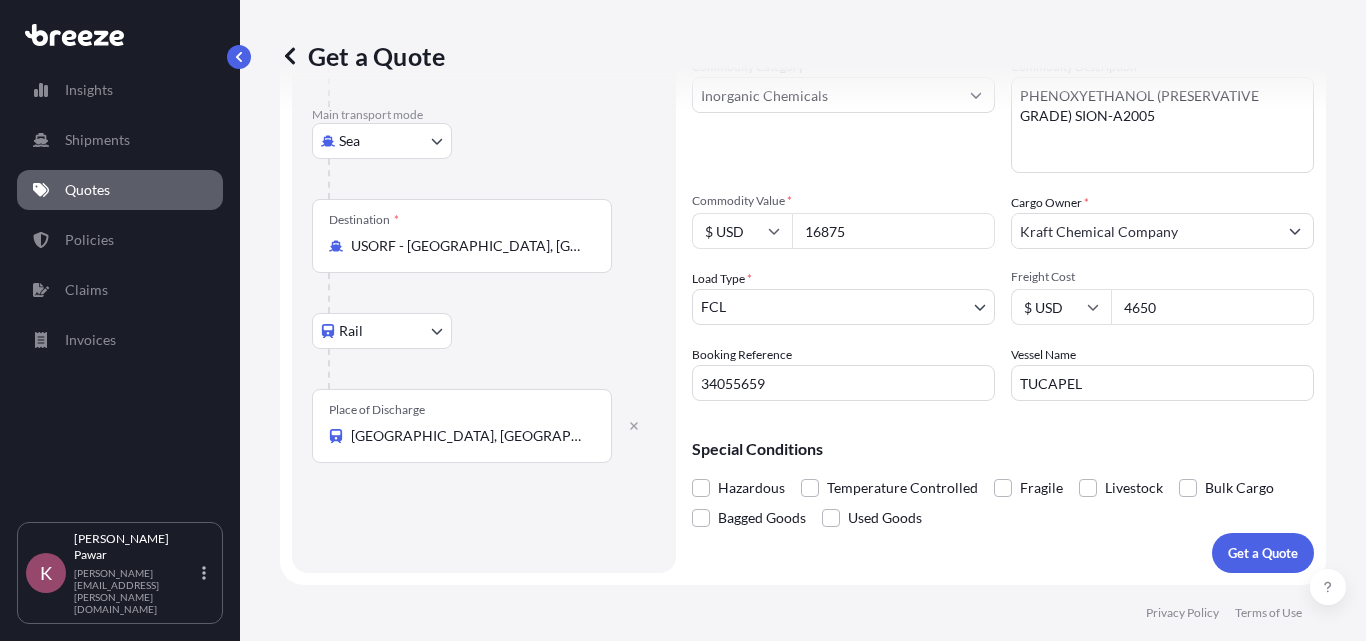 click on "4650" at bounding box center (1212, 307) 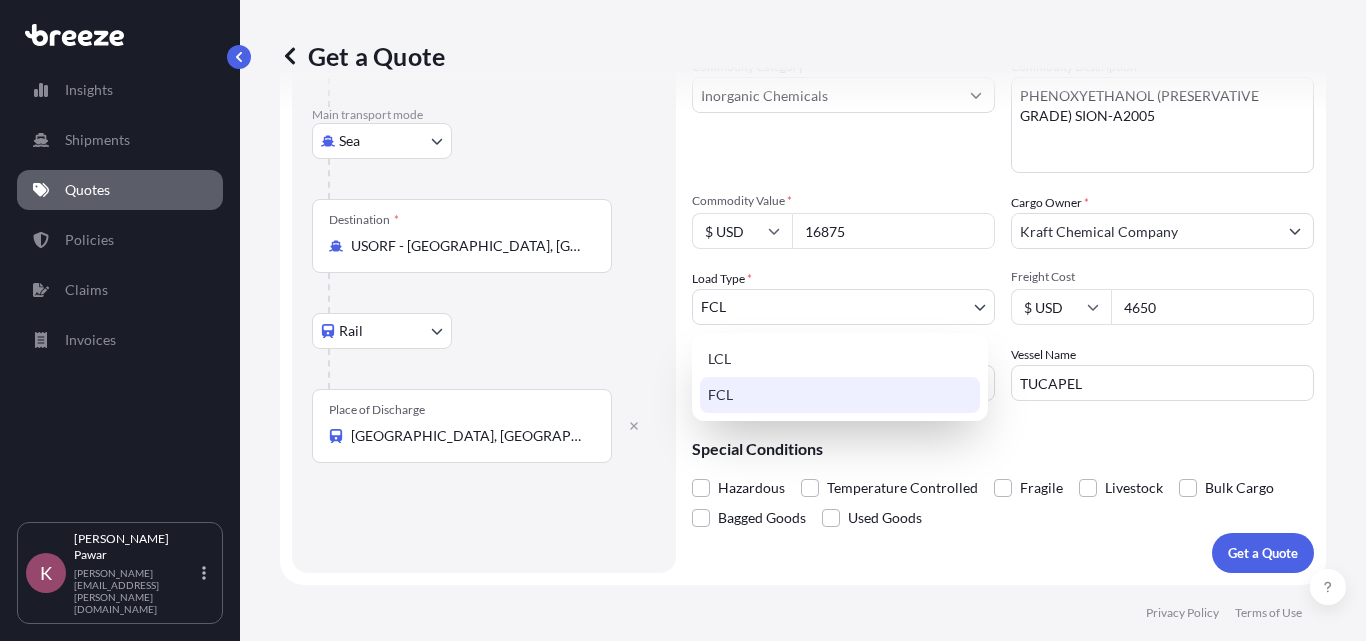 click on "Insights Shipments Quotes Policies Claims Invoices K [PERSON_NAME] [PERSON_NAME][EMAIL_ADDRESS][PERSON_NAME][DOMAIN_NAME] Get a Quote Route Details   Cover door to port - Add loading place Place of loading Road Road Rail Origin * INNSA - [PERSON_NAME] ([GEOGRAPHIC_DATA]), [GEOGRAPHIC_DATA] Main transport mode Sea Sea Air Road Rail Destination * USORF - [GEOGRAPHIC_DATA], [GEOGRAPHIC_DATA] Rail Road Rail Place of Discharge [GEOGRAPHIC_DATA], [GEOGRAPHIC_DATA], [GEOGRAPHIC_DATA] Coverage Type All risks Covers losses or damages due to any cause, except for those excluded FPA "Free of Particular Average" - limited coverage for partial cargo loss or damage Cargo Details Commodity Category * Inorganic Chemicals Commodity Description * PHENOXYETHANOL (PRESERVATIVE GRADE) SION-A2005 Commodity Value   * $ USD 16875 Cargo Owner * Kraft Chemical Company Load Type * FCL LCL FCL Freight Cost   $ USD 4650 Booking Reference 34055659 Vessel Name TUCAPEL Special Conditions Hazardous Temperature Controlled Fragile Livestock Bulk Cargo Bagged Goods Used Goods Get a Quote Privacy Policy Terms of Use
0 LCL FCL" at bounding box center [683, 320] 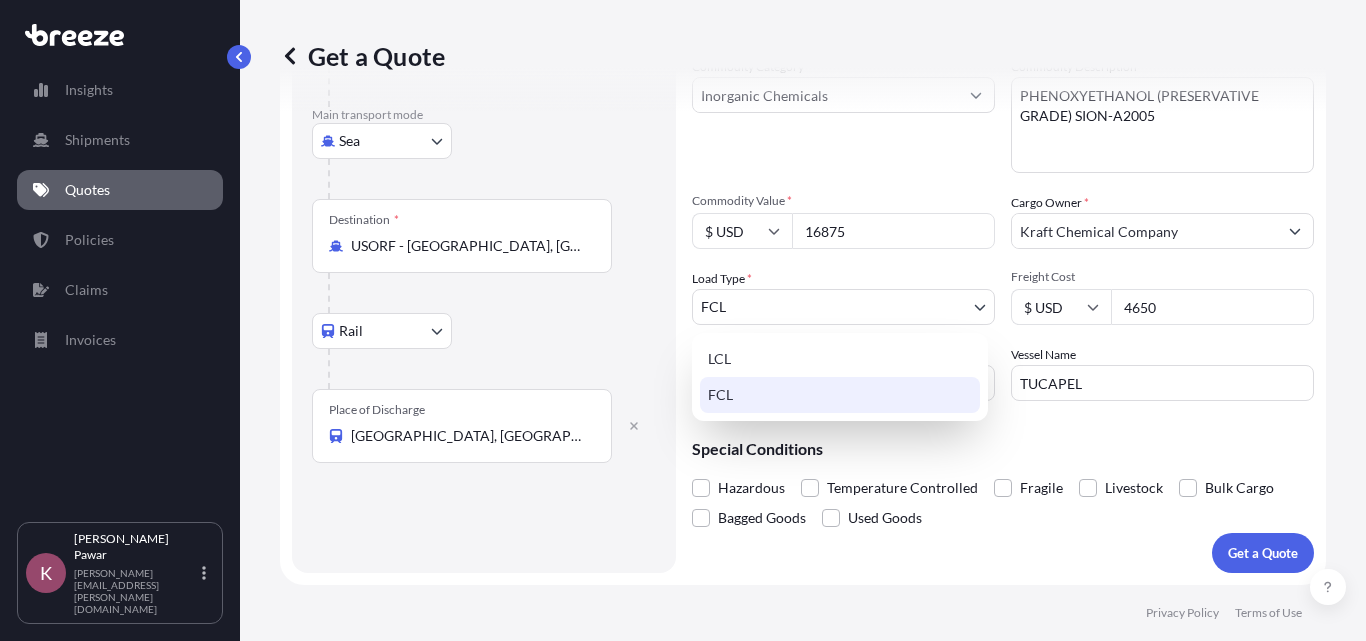 click on "16875" at bounding box center (893, 231) 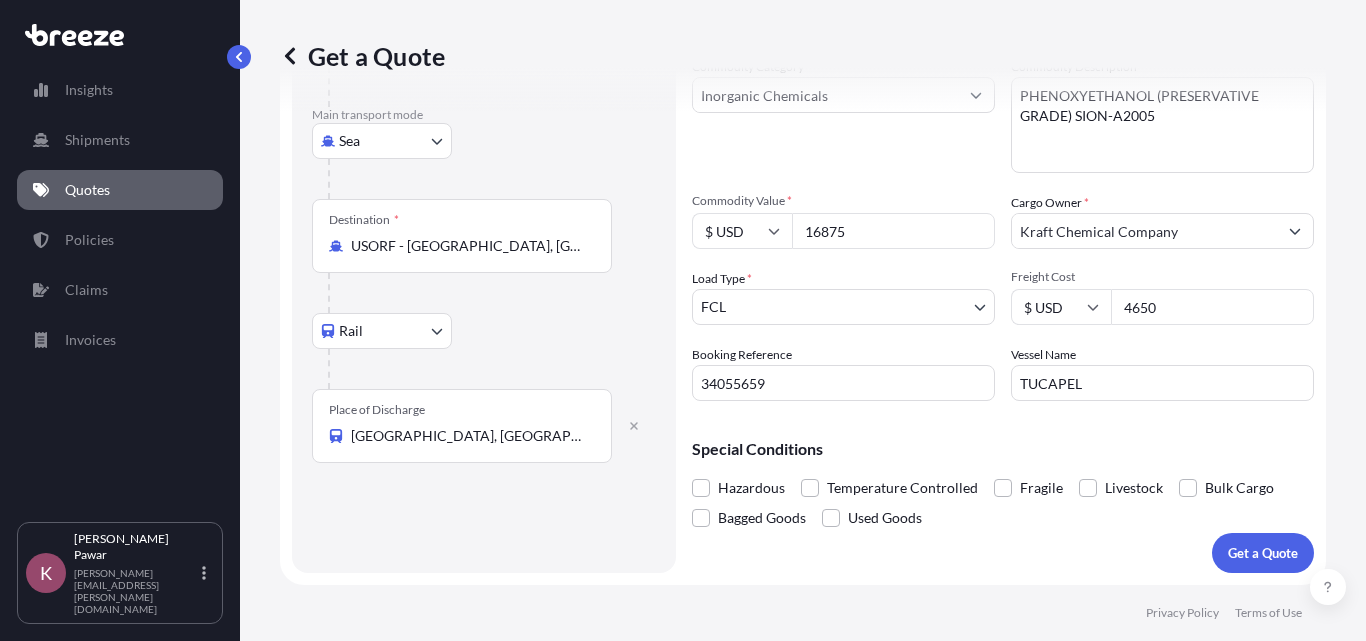 drag, startPoint x: 907, startPoint y: 233, endPoint x: 646, endPoint y: 232, distance: 261.00192 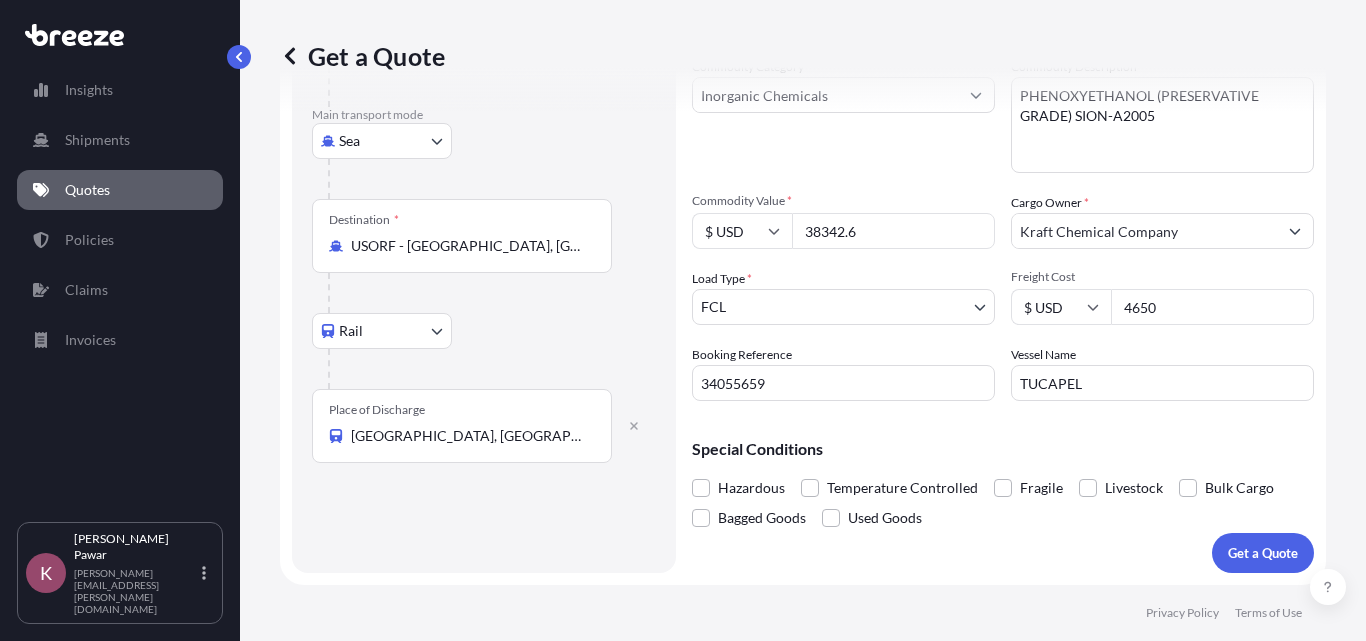 type on "38342.6" 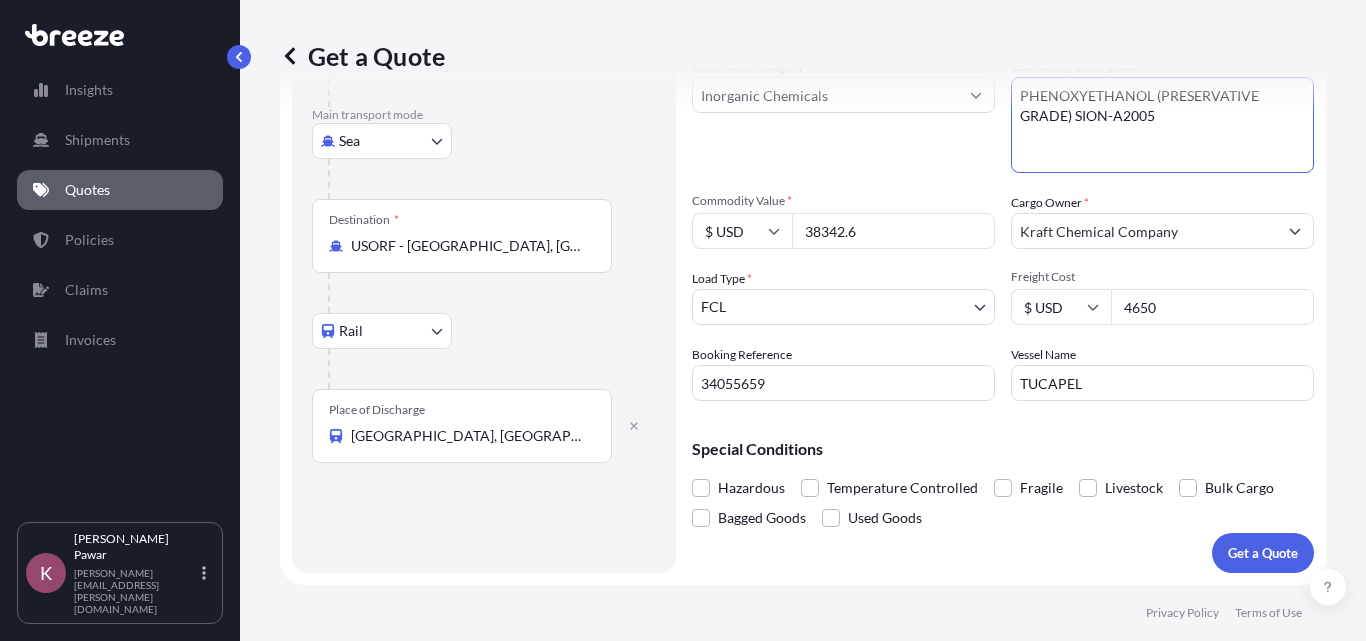 paste on "DIVYOL WHITE PETROLEUM JELLY" 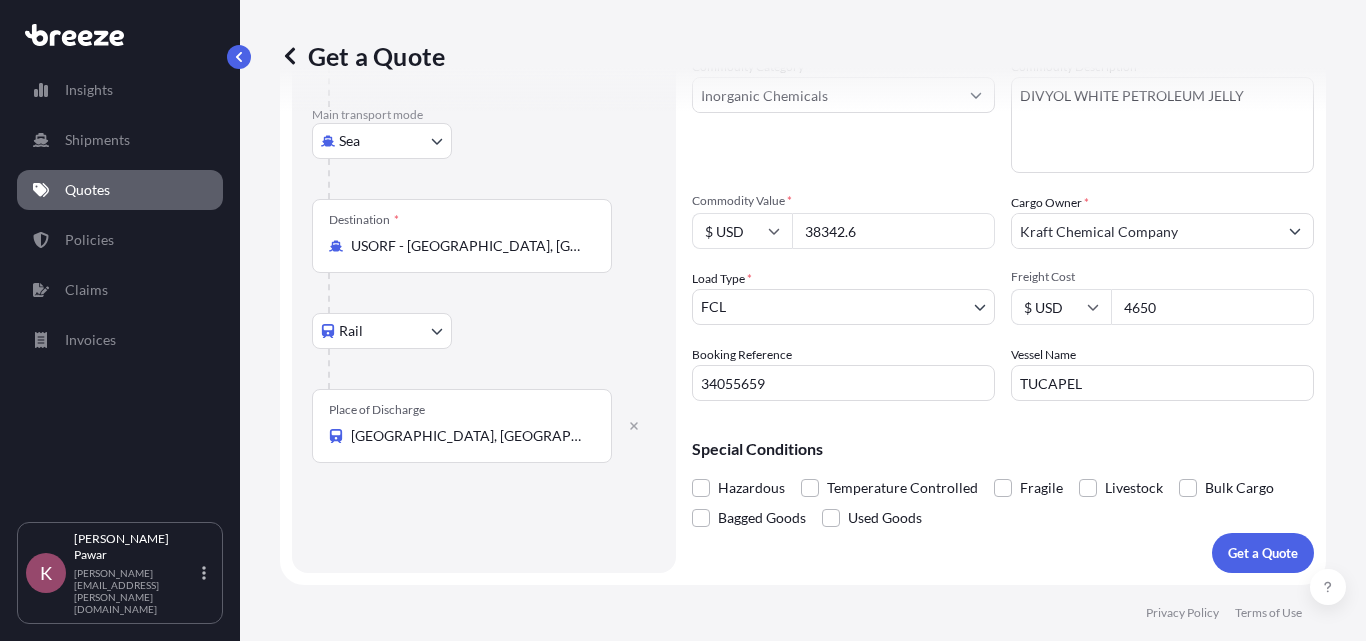 click on "Get a Quote" at bounding box center [803, 56] 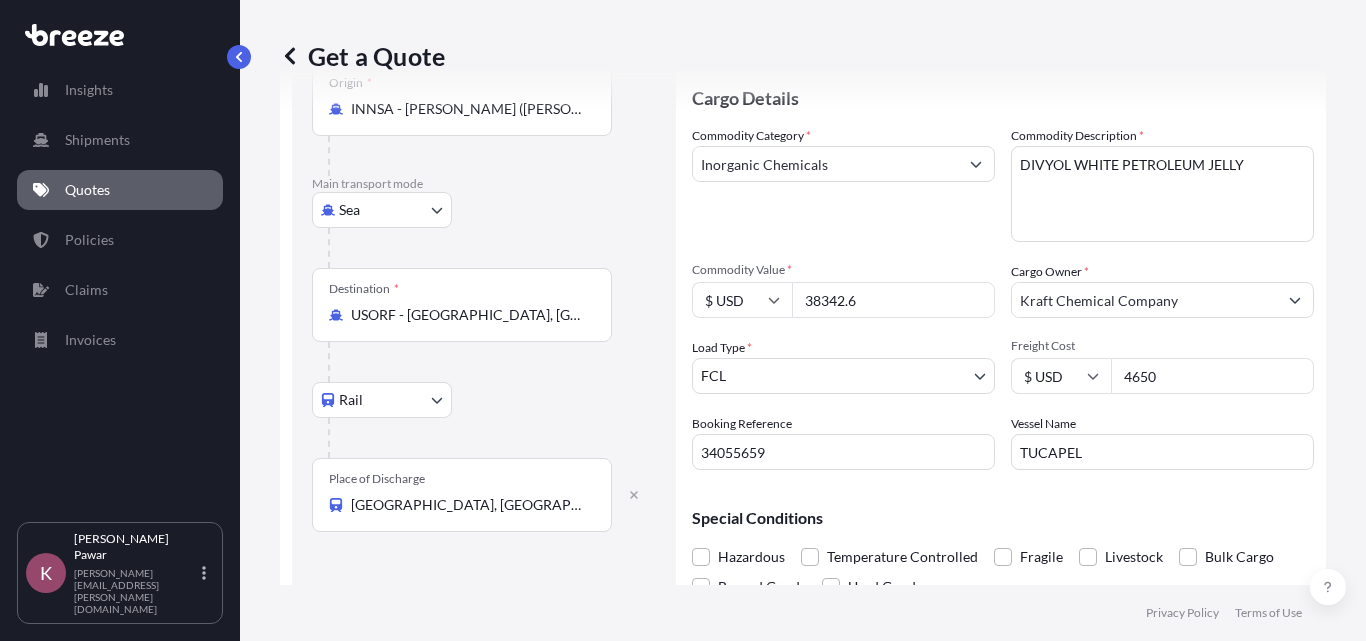 scroll, scrollTop: 167, scrollLeft: 0, axis: vertical 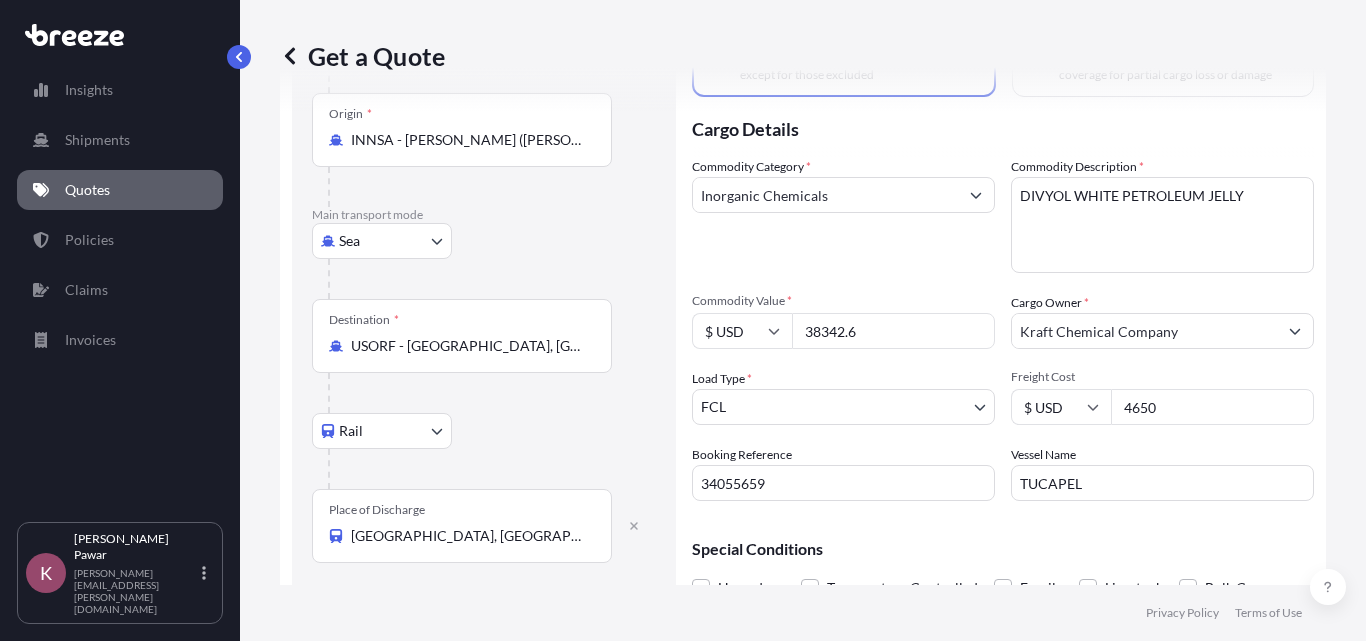 click on "PHENOXYETHANOL (PRESERVATIVE GRADE) SION-A2005" at bounding box center [1162, 225] 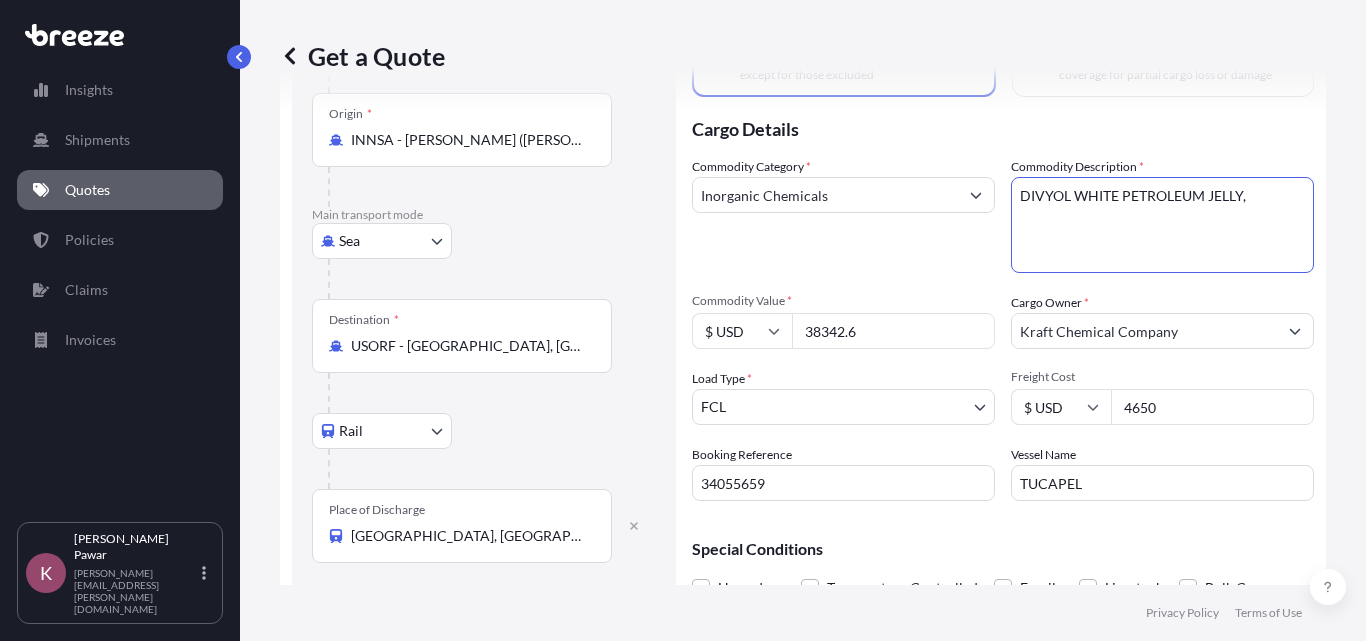 paste on "DIVYOL HARD PARAFFIN WAX" 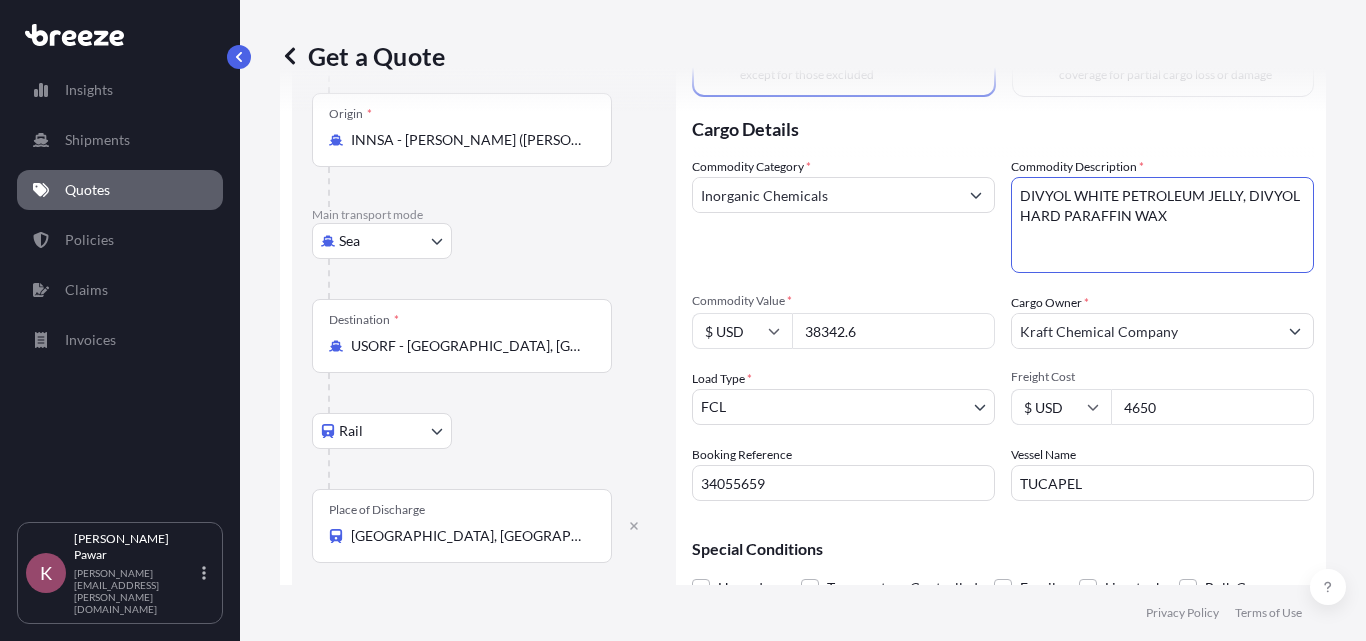 click on "PHENOXYETHANOL (PRESERVATIVE GRADE) SION-A2005" at bounding box center (1162, 225) 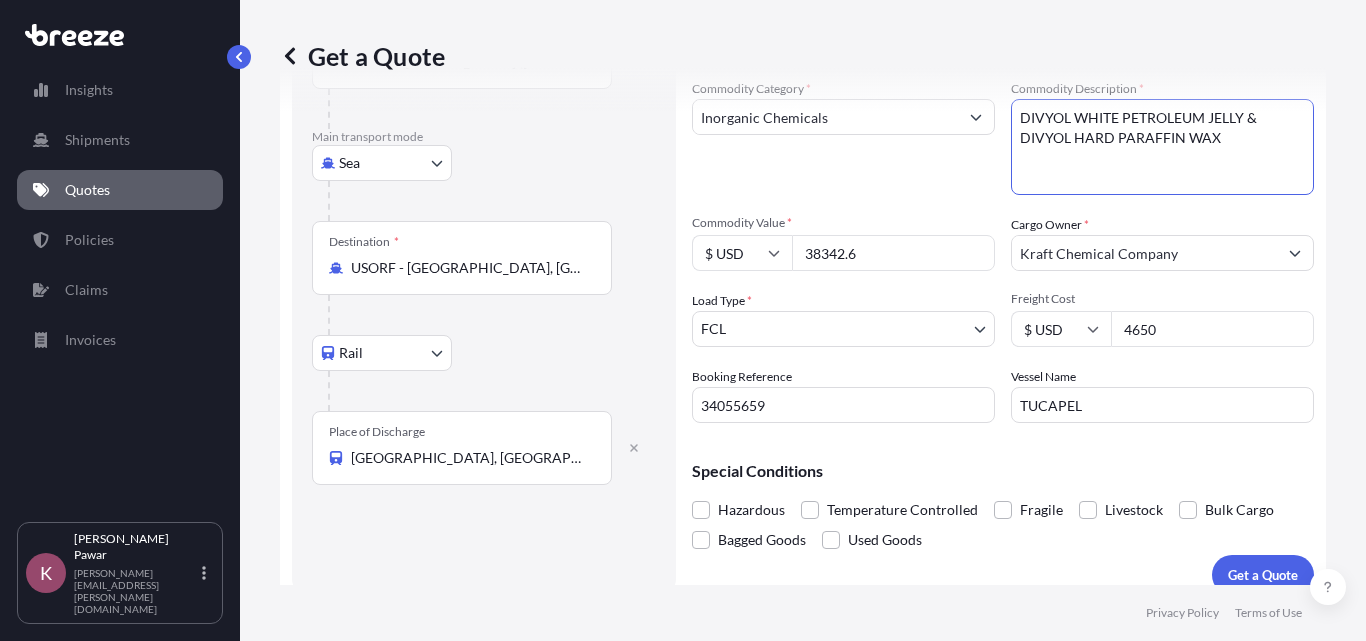 scroll, scrollTop: 267, scrollLeft: 0, axis: vertical 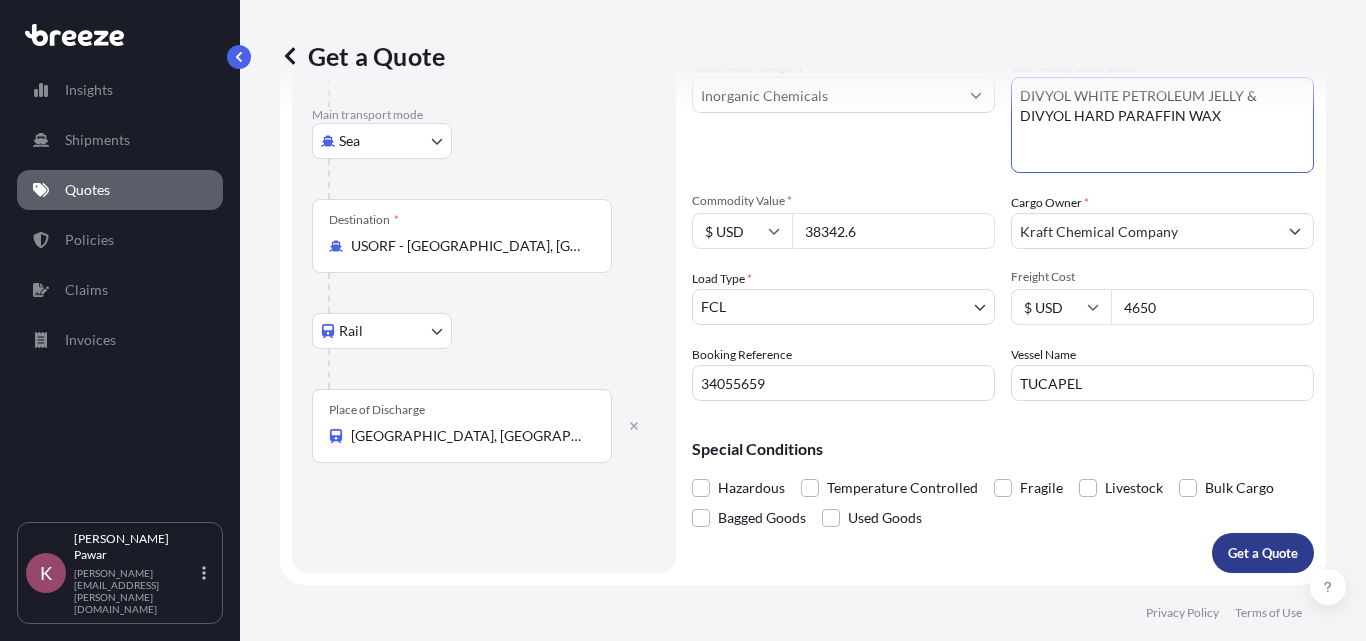 type on "DIVYOL WHITE PETROLEUM JELLY & DIVYOL HARD PARAFFIN WAX" 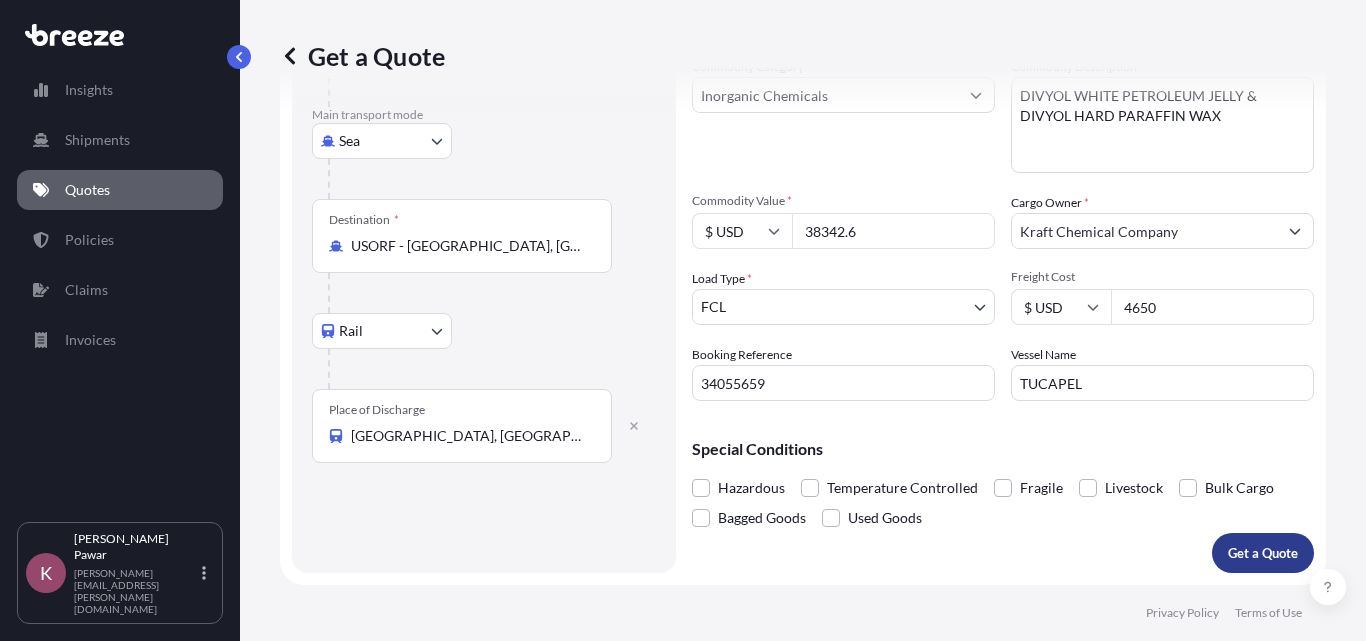 click on "Get a Quote" at bounding box center (1263, 553) 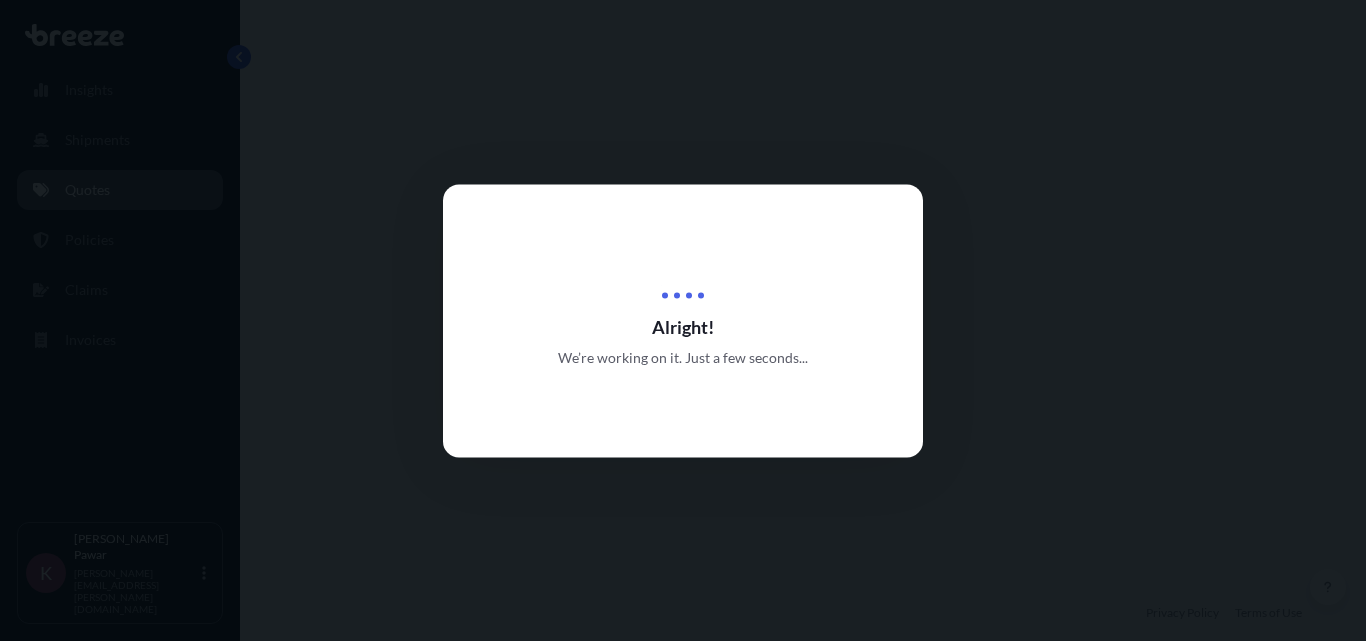 scroll, scrollTop: 0, scrollLeft: 0, axis: both 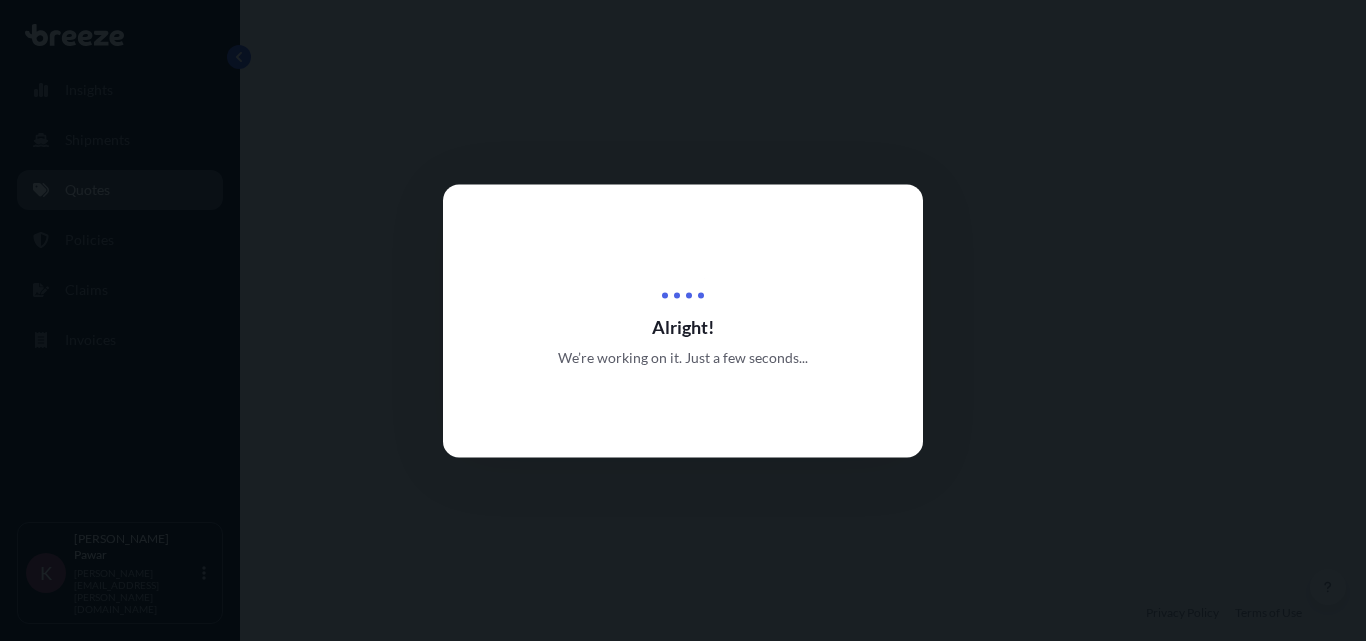 select on "Sea" 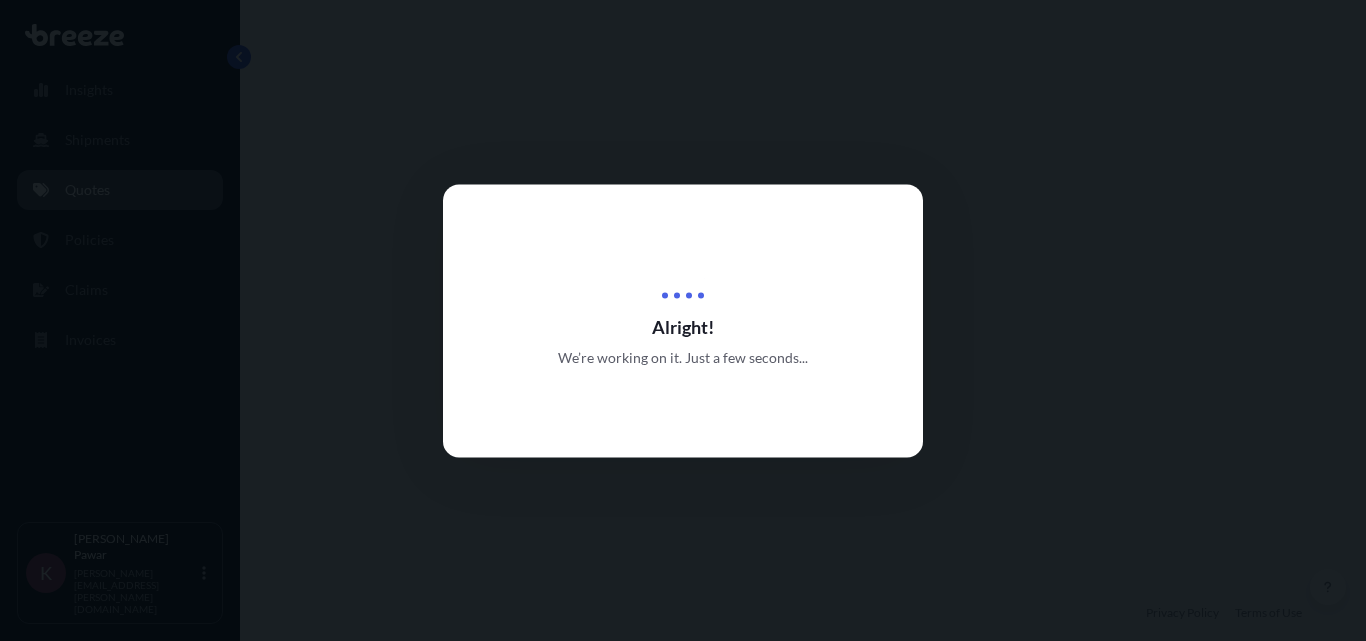 select on "Rail" 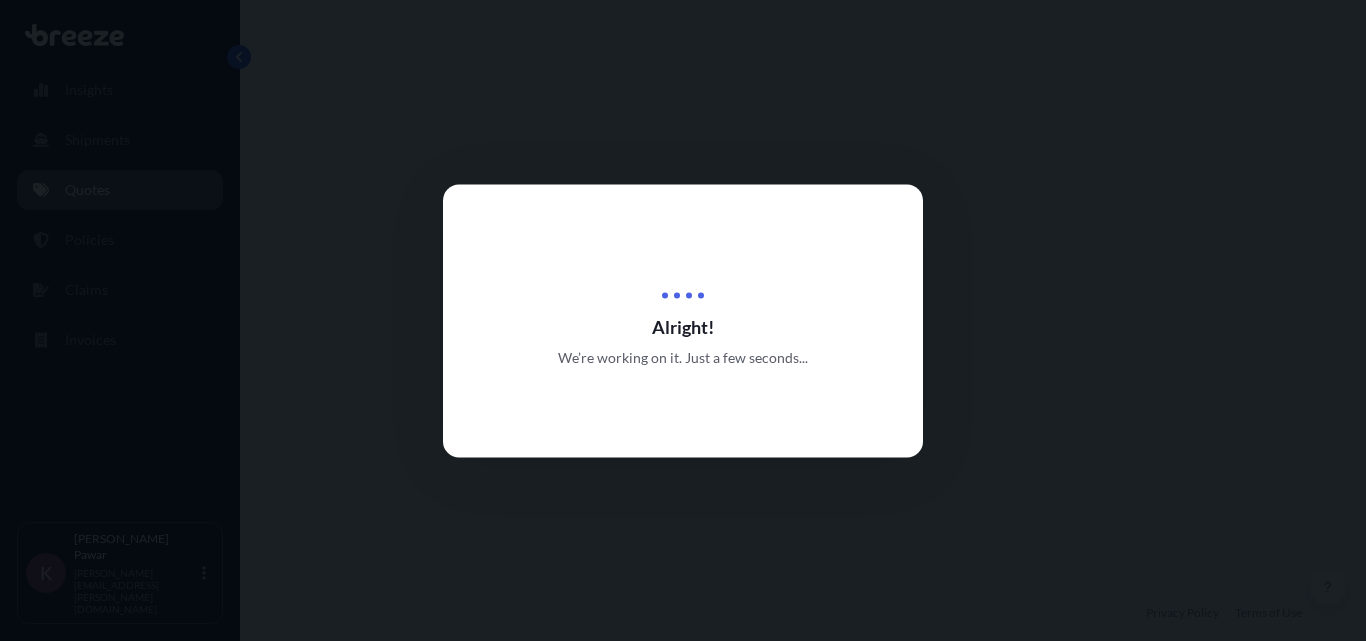 select on "2" 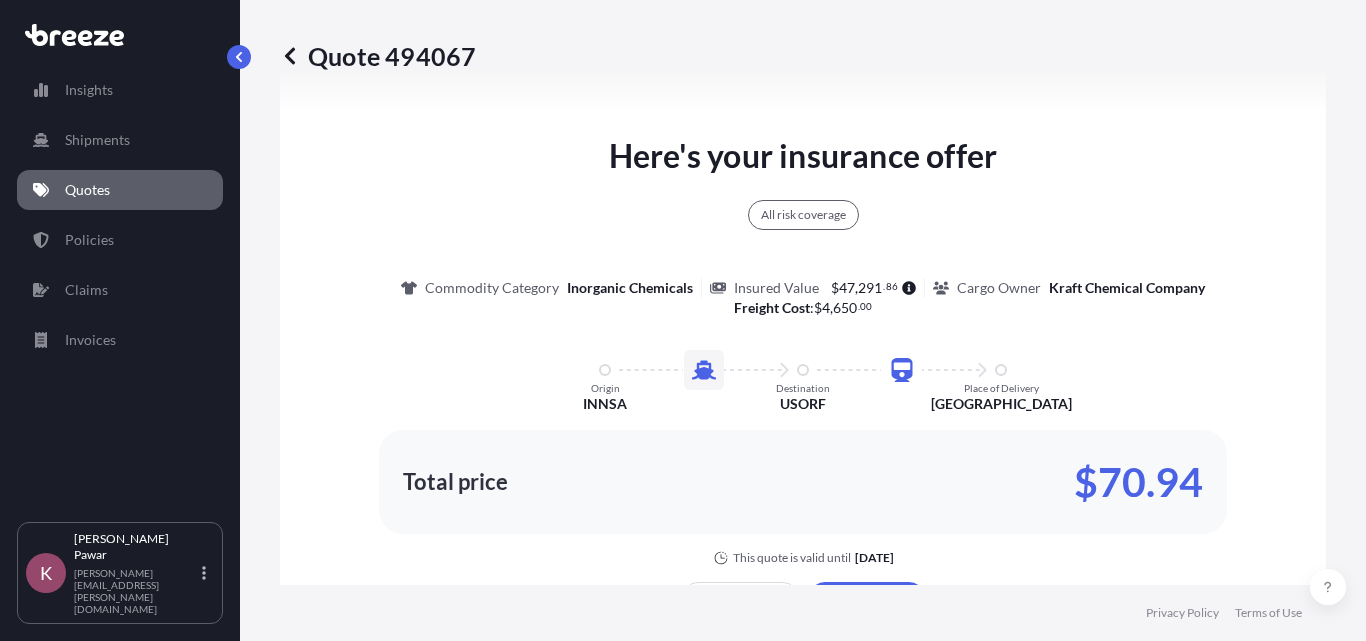 scroll, scrollTop: 1172, scrollLeft: 0, axis: vertical 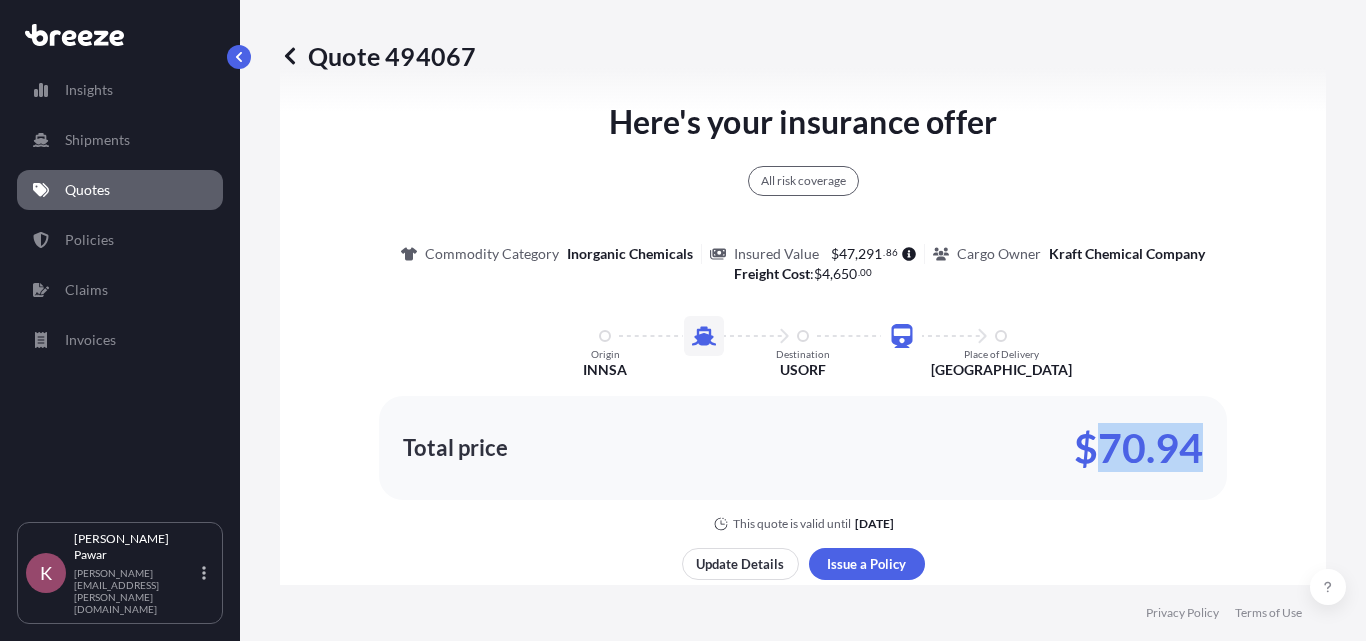 drag, startPoint x: 1211, startPoint y: 456, endPoint x: 1083, endPoint y: 450, distance: 128.14055 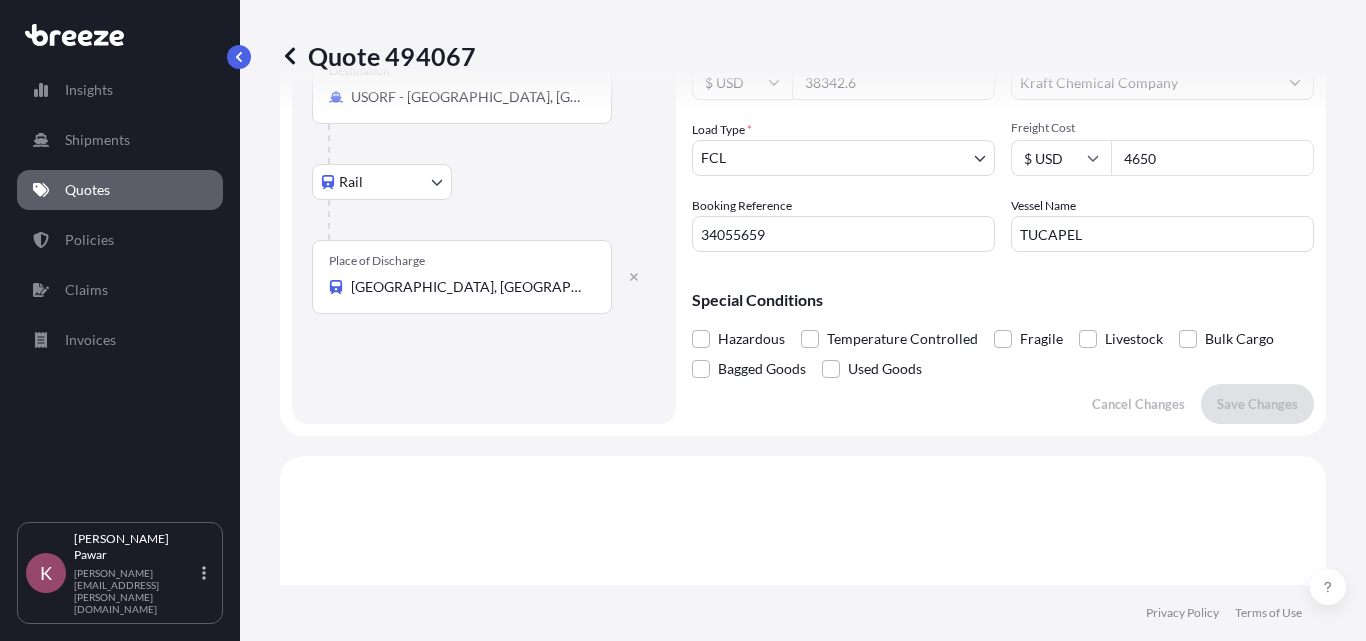 scroll, scrollTop: 72, scrollLeft: 0, axis: vertical 